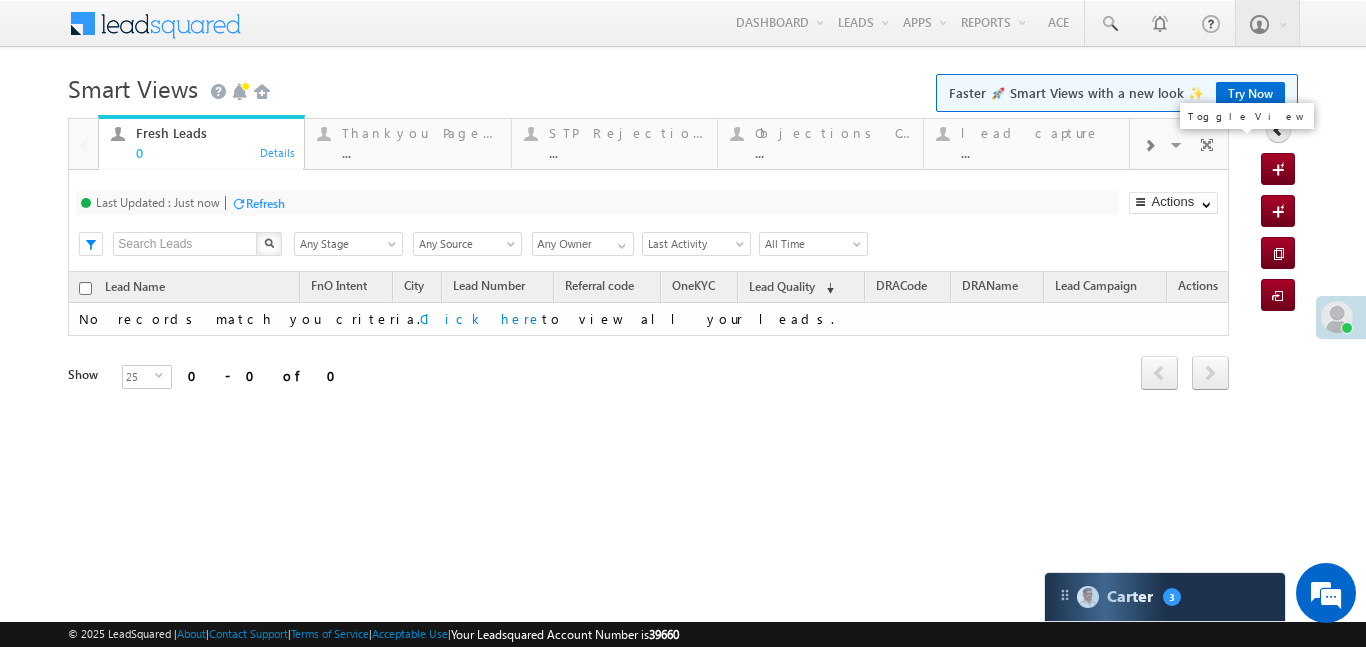 scroll, scrollTop: 0, scrollLeft: 0, axis: both 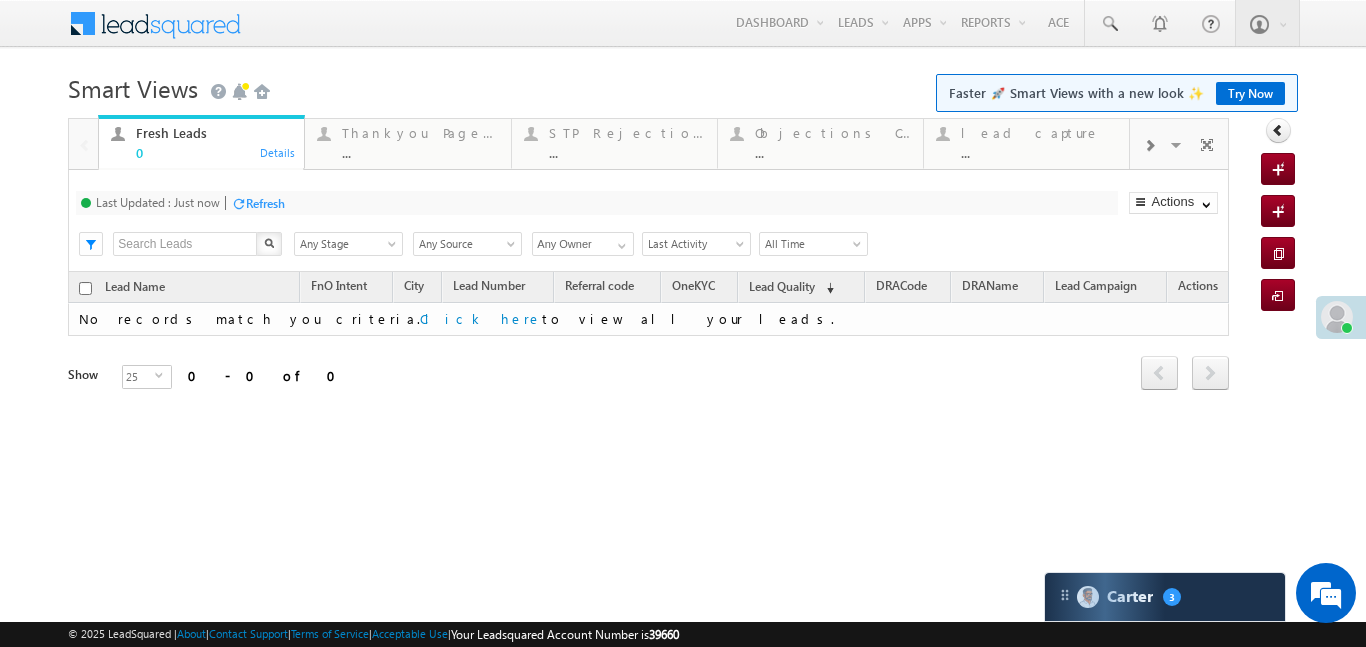click at bounding box center [1149, 144] 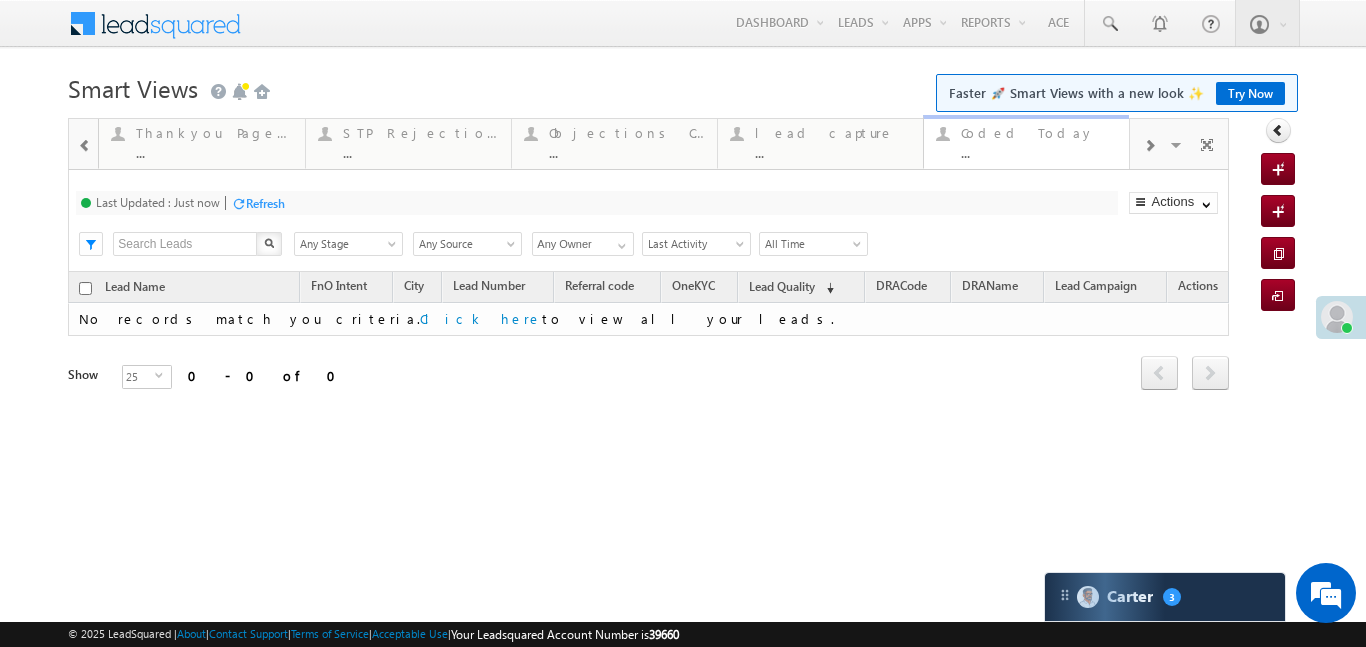 click on "..." at bounding box center [1039, 152] 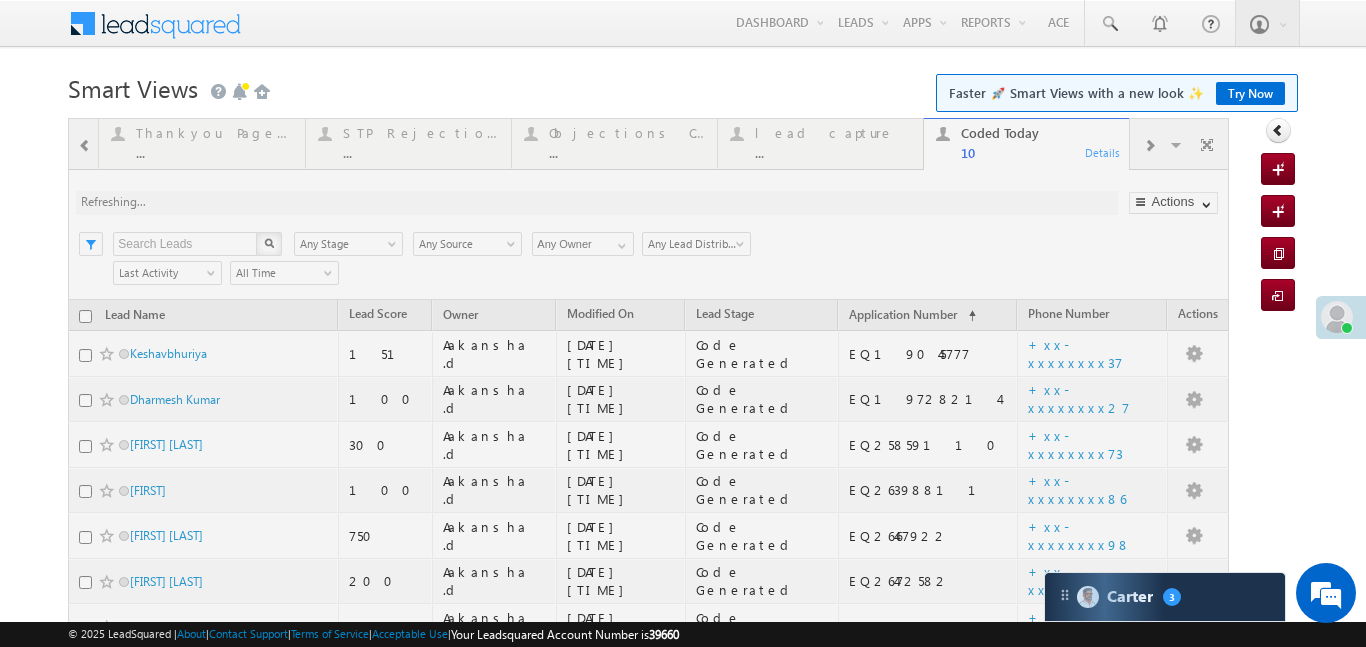 scroll, scrollTop: 0, scrollLeft: 0, axis: both 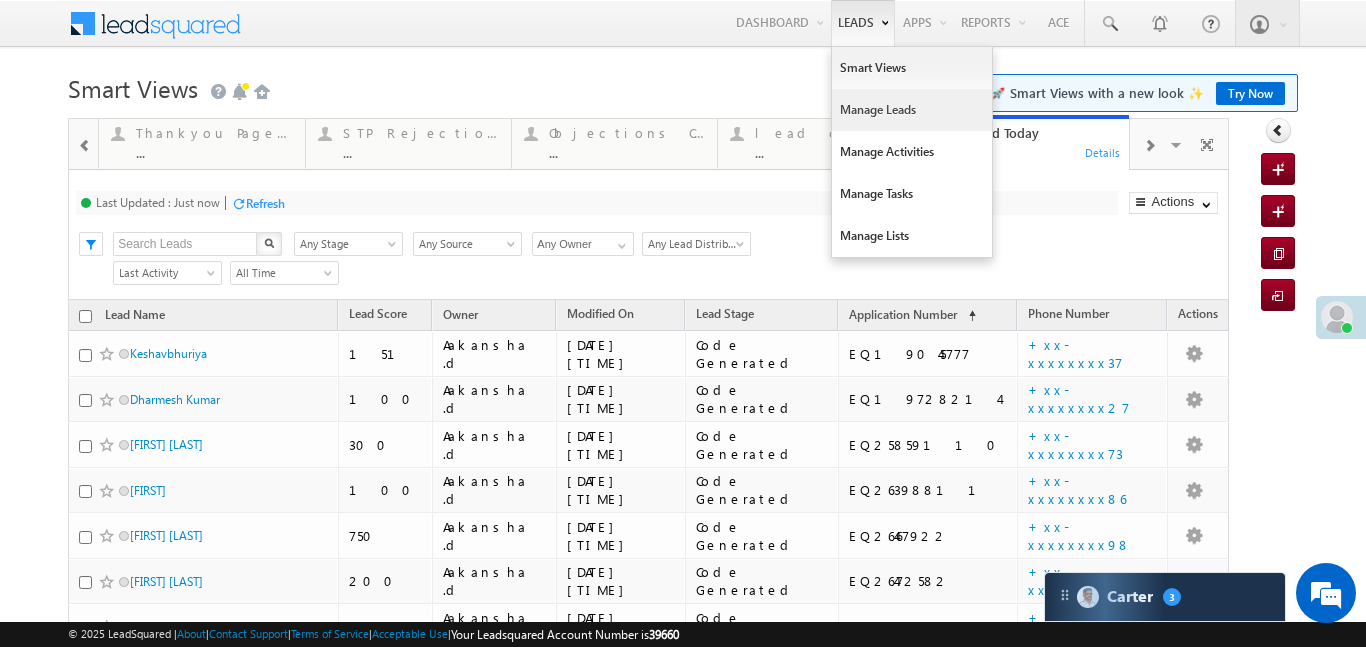 click on "Manage Leads" at bounding box center [912, 110] 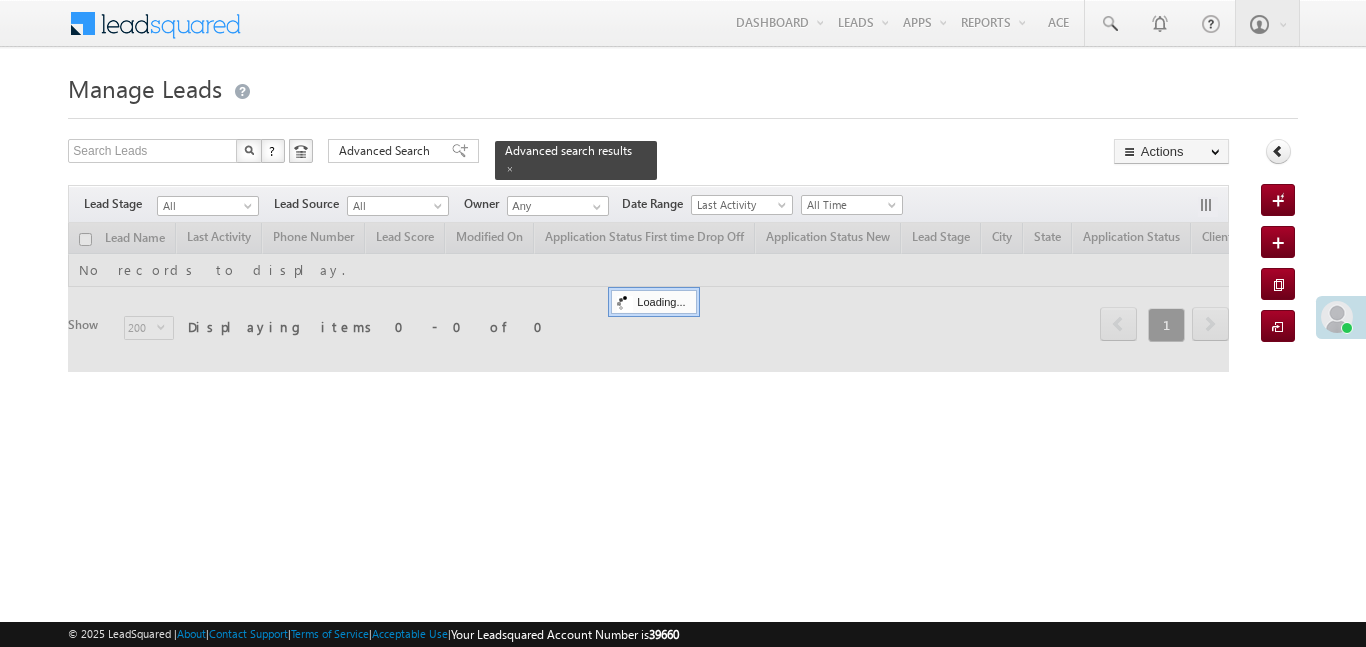 scroll, scrollTop: 0, scrollLeft: 0, axis: both 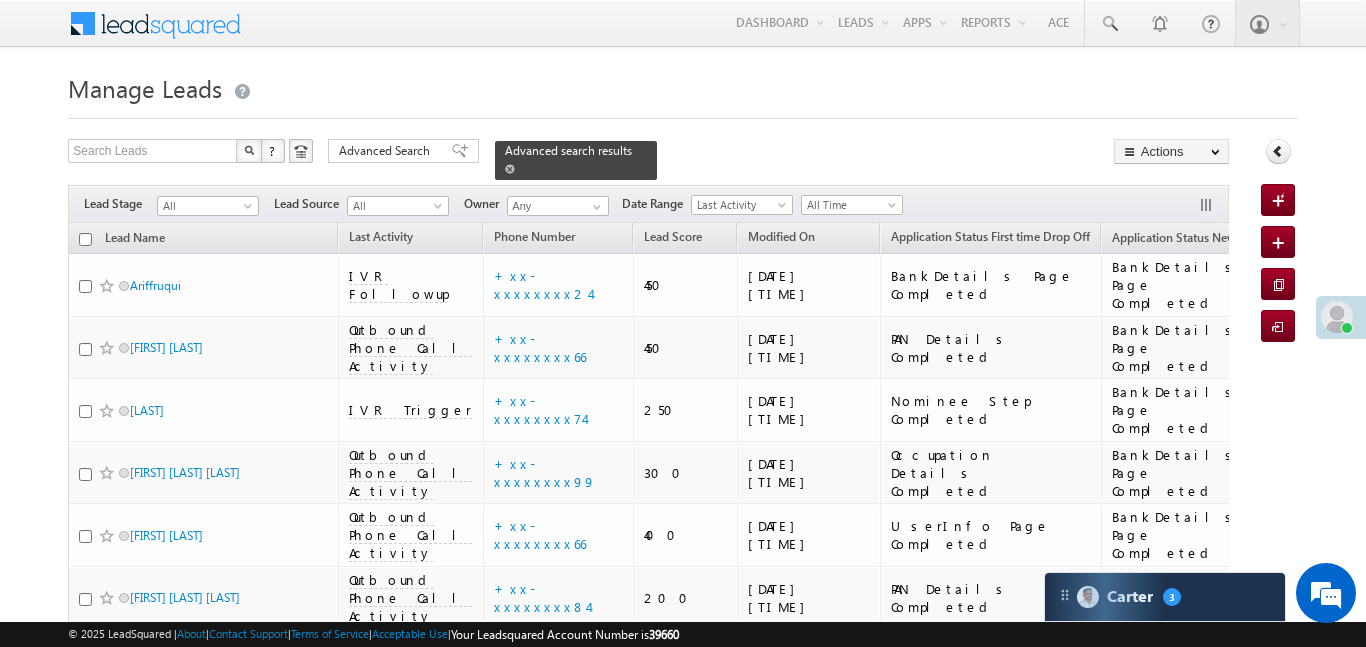 click at bounding box center [510, 169] 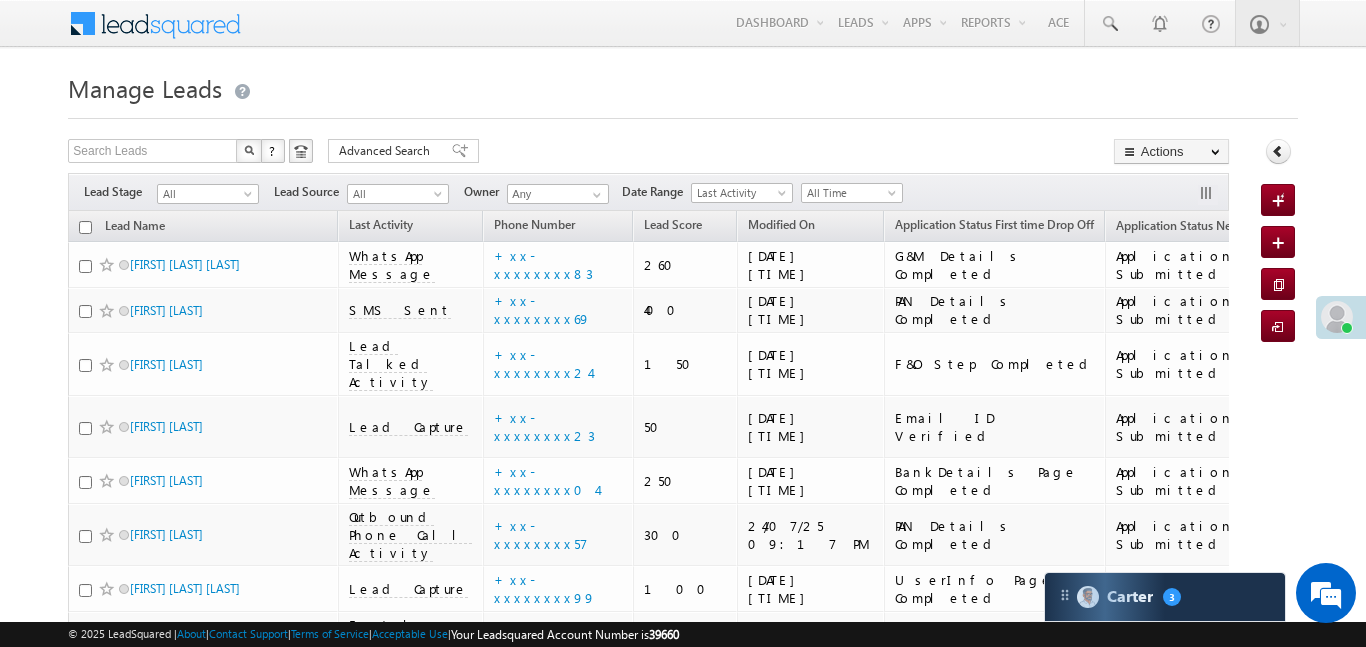 click on "G&M Details Completed" at bounding box center [994, 265] 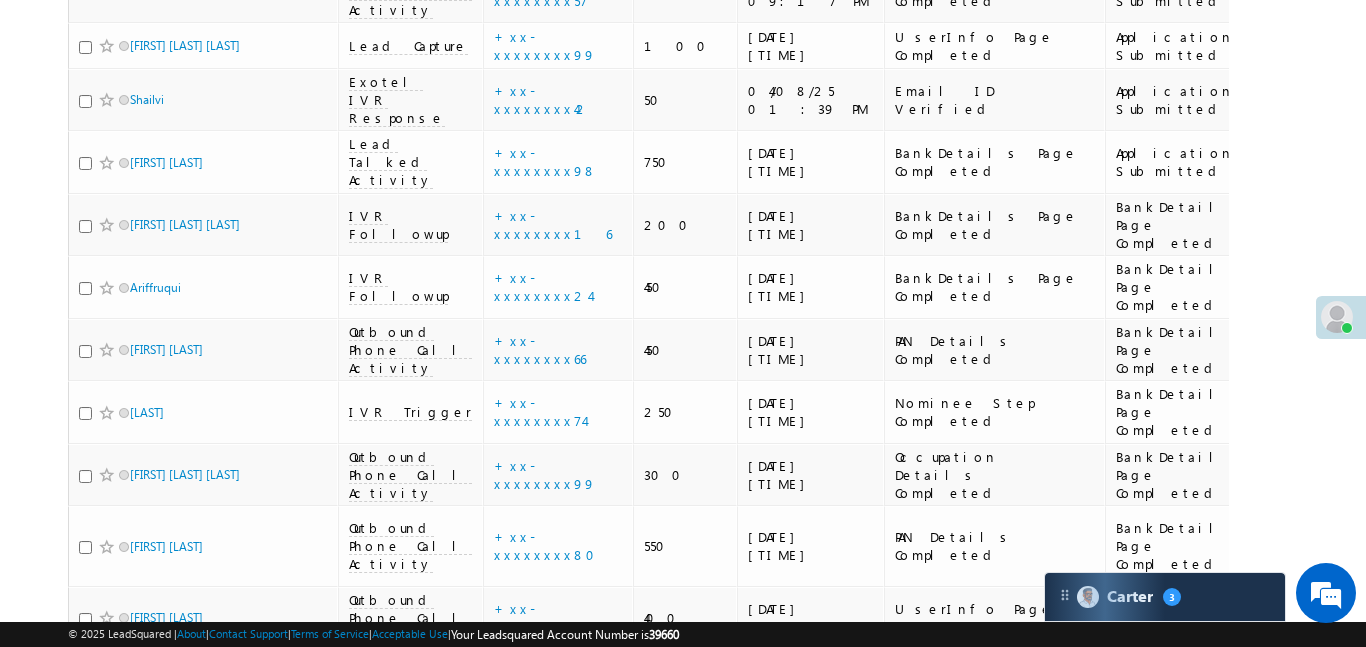scroll, scrollTop: 1860, scrollLeft: 0, axis: vertical 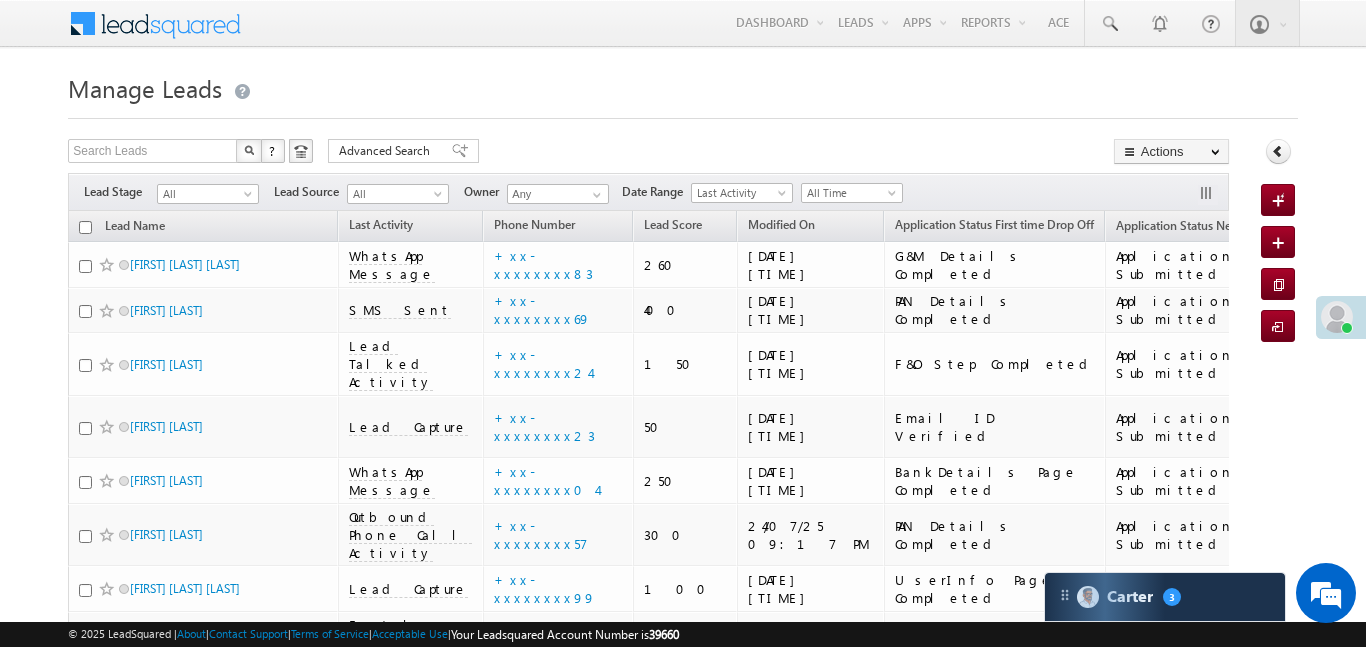 click on "All Time" at bounding box center (849, 193) 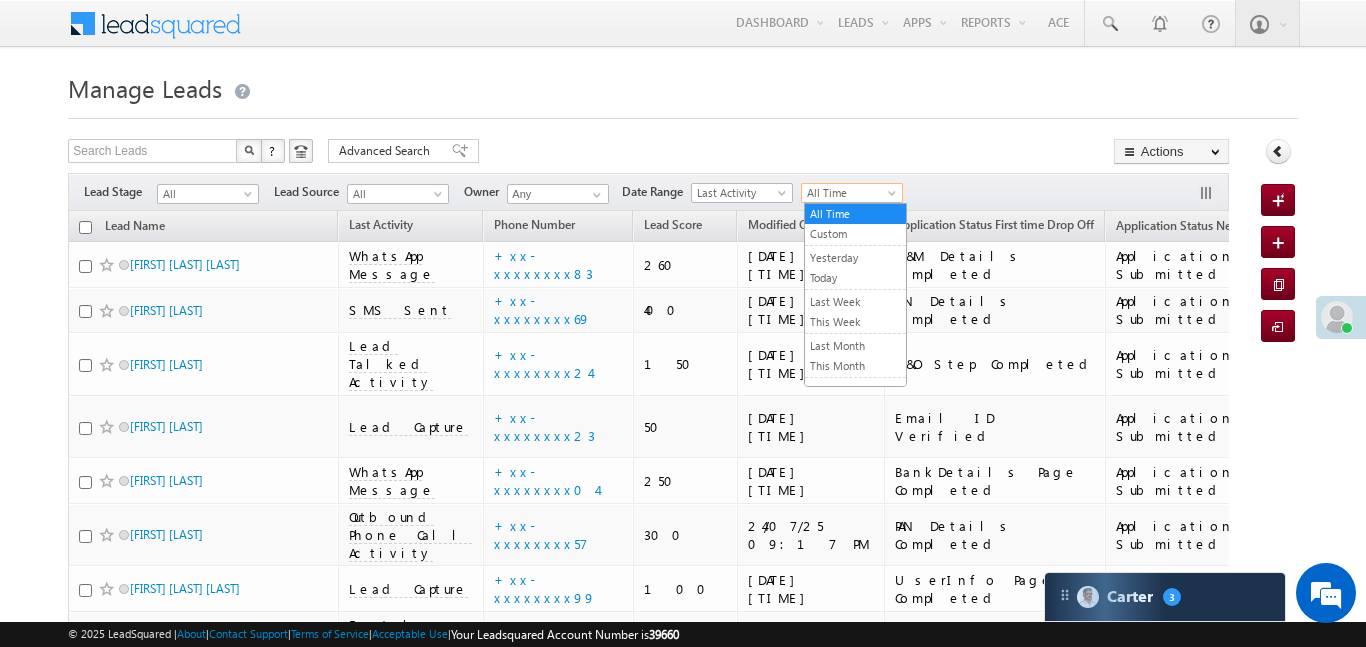 click on "Today" at bounding box center [855, 278] 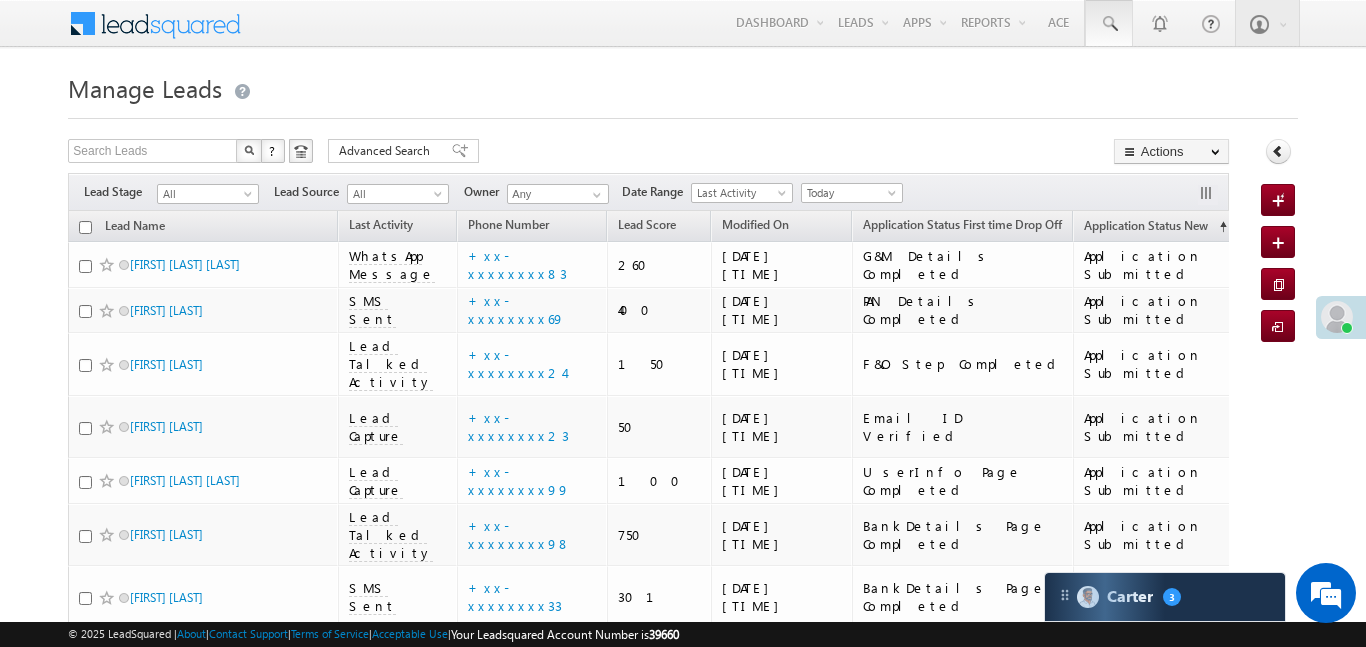click at bounding box center (1109, 24) 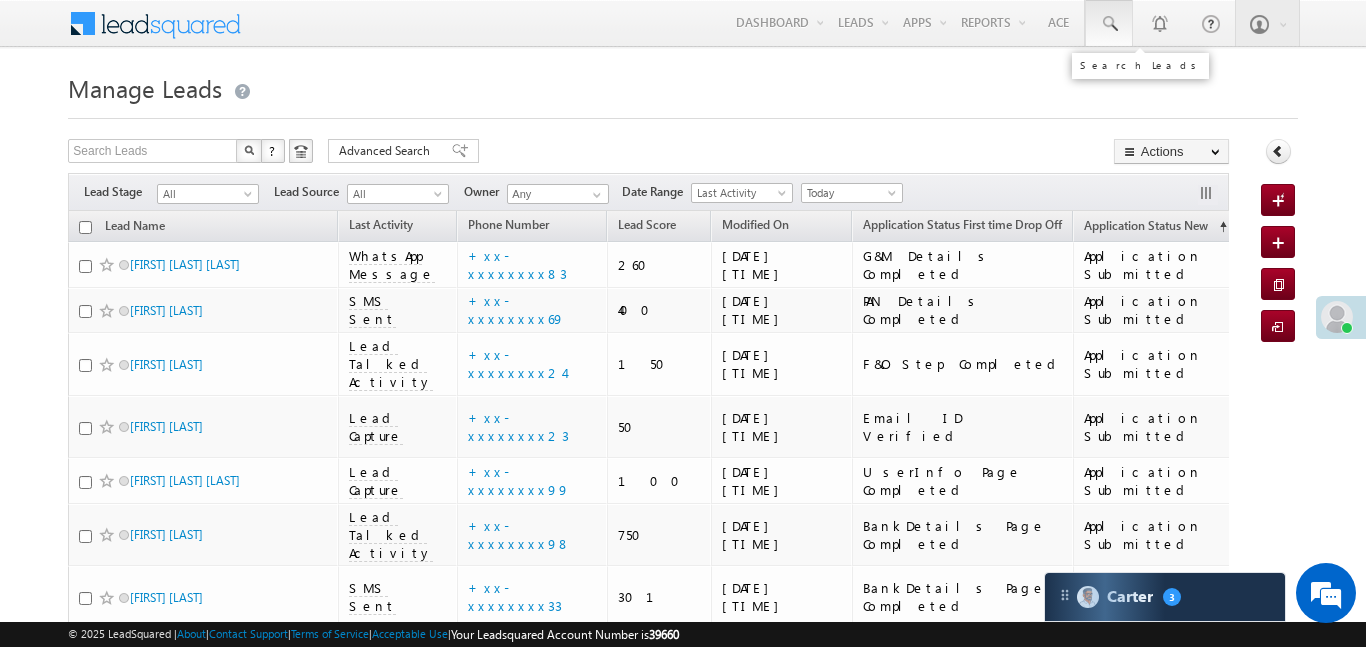 click at bounding box center (1109, 23) 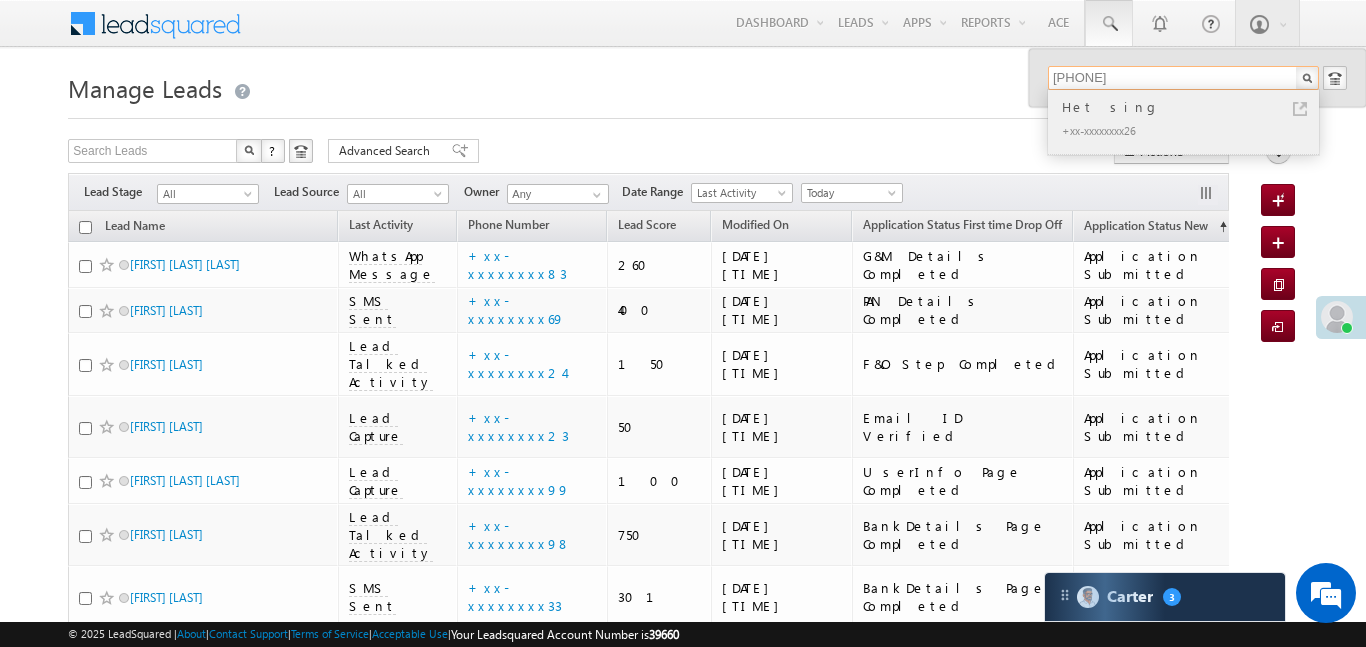type on "8006793026" 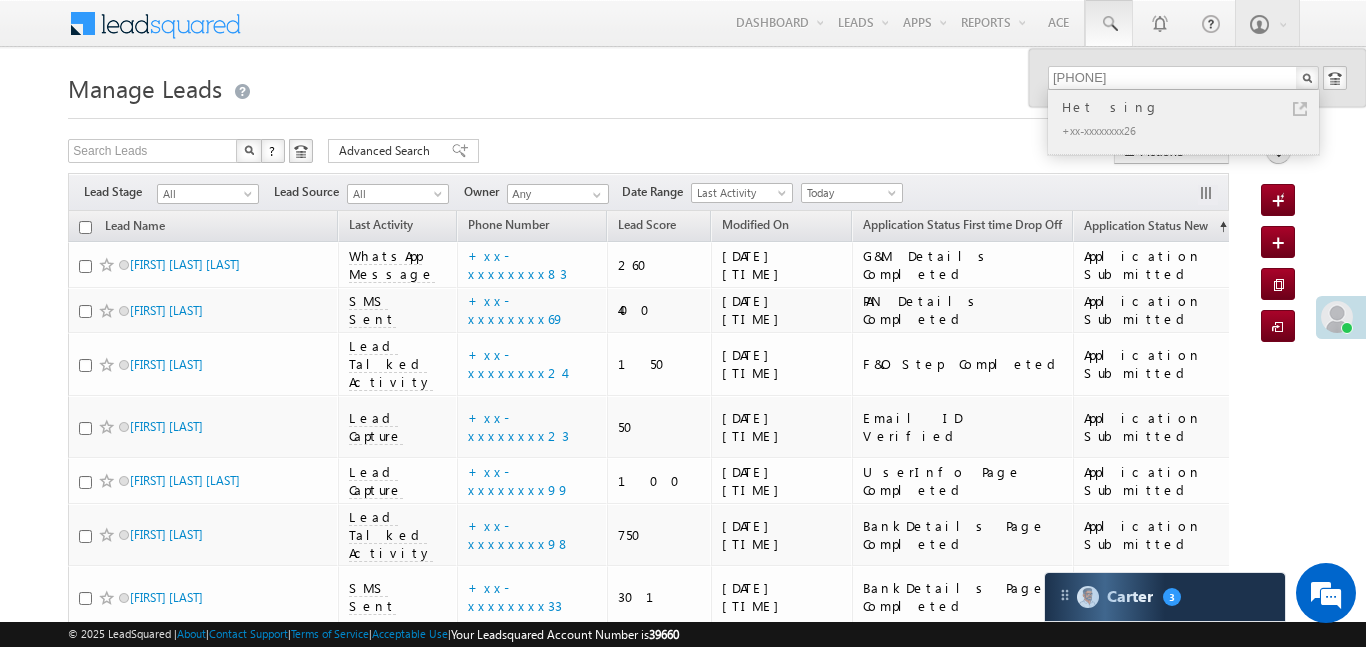 click on "Het sing" at bounding box center (1192, 107) 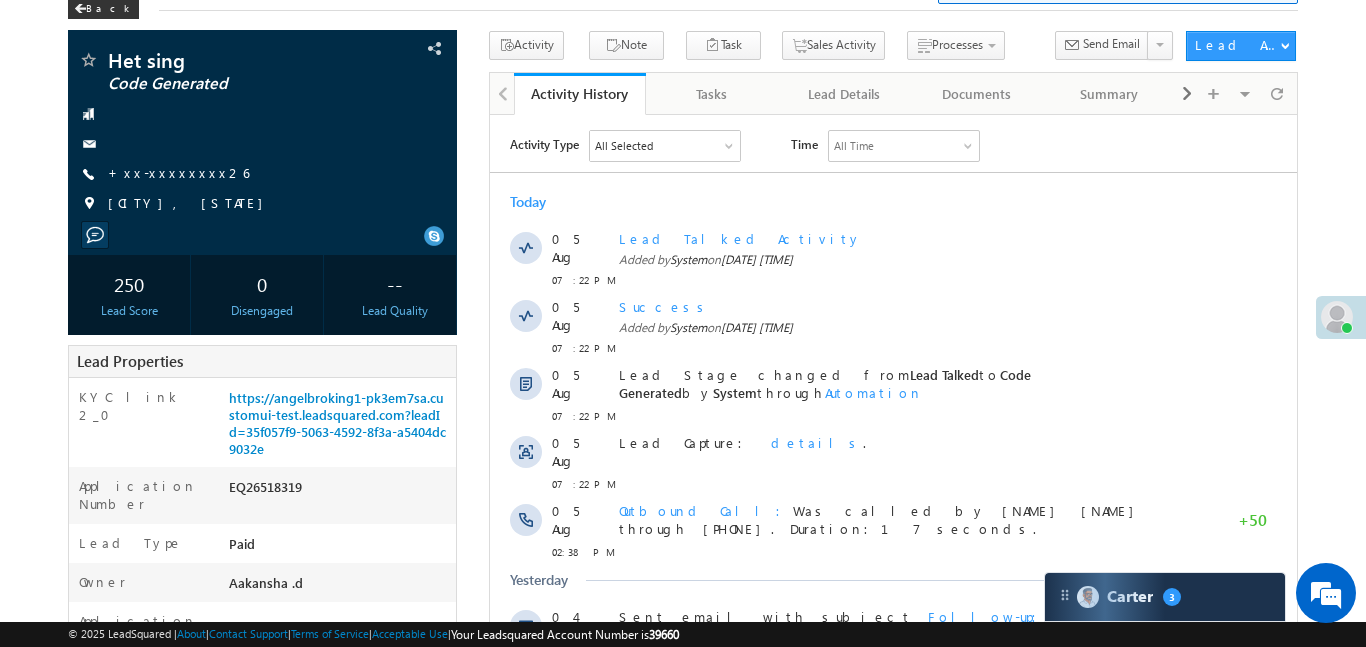 scroll, scrollTop: 292, scrollLeft: 0, axis: vertical 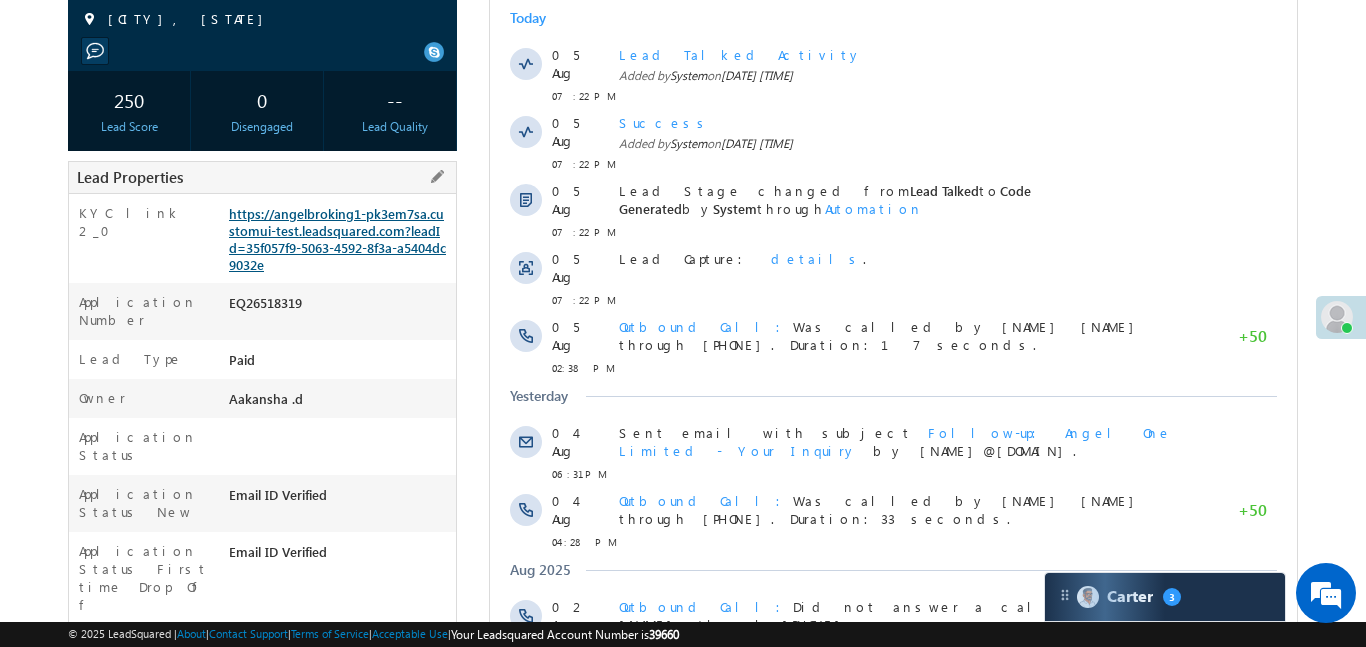 click on "https://angelbroking1-pk3em7sa.customui-test.leadsquared.com?leadId=35f057f9-5063-4592-8f3a-a5404dc9032e" at bounding box center [337, 239] 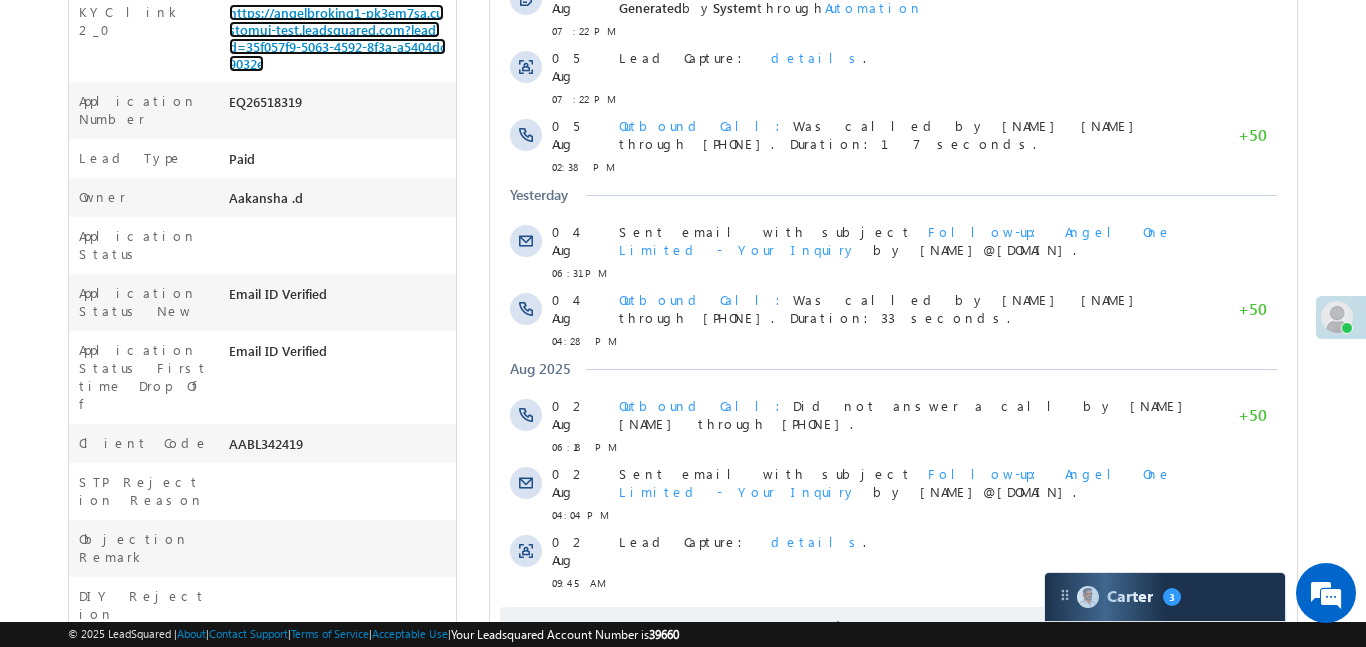 scroll, scrollTop: 502, scrollLeft: 0, axis: vertical 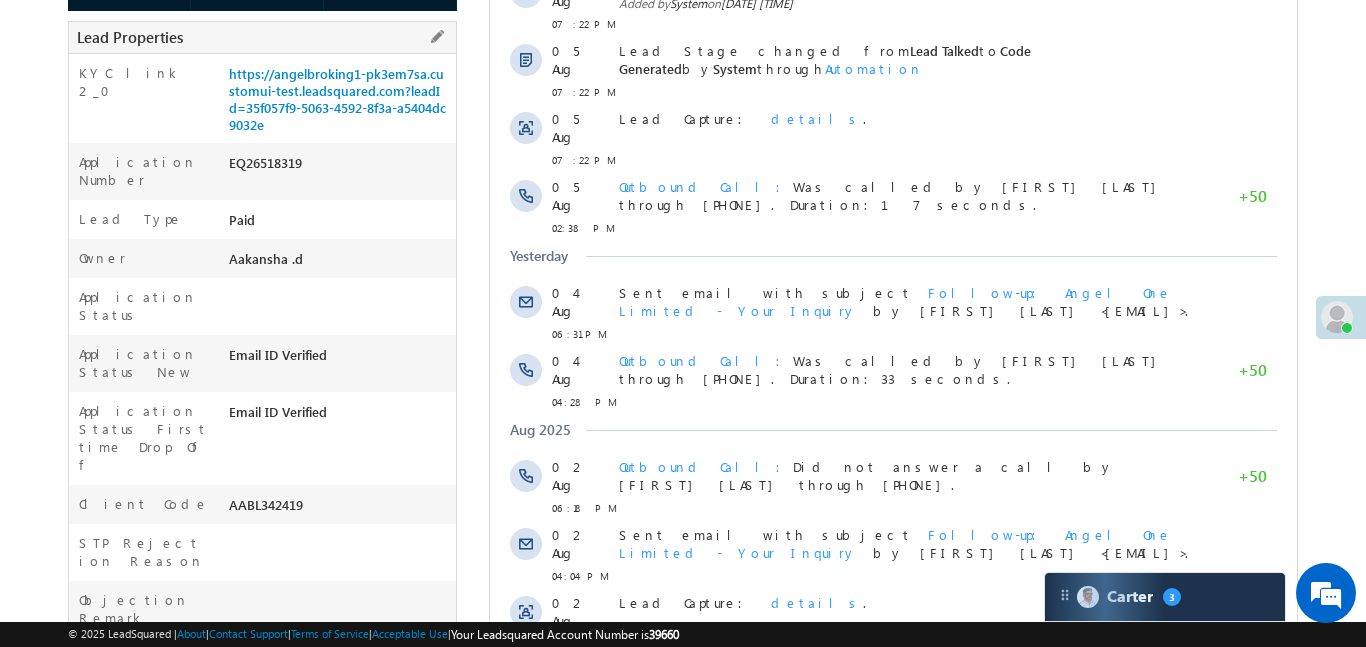 click on "EQ26518319" at bounding box center (340, 167) 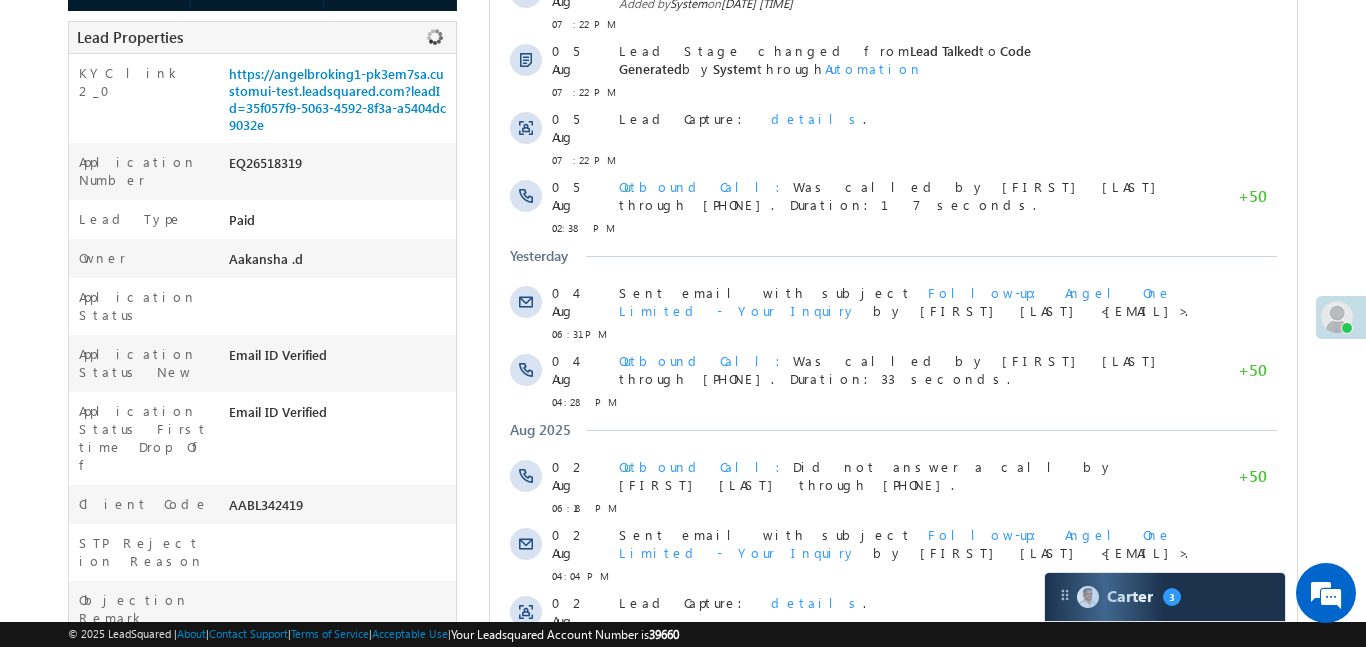copy on "EQ26518319" 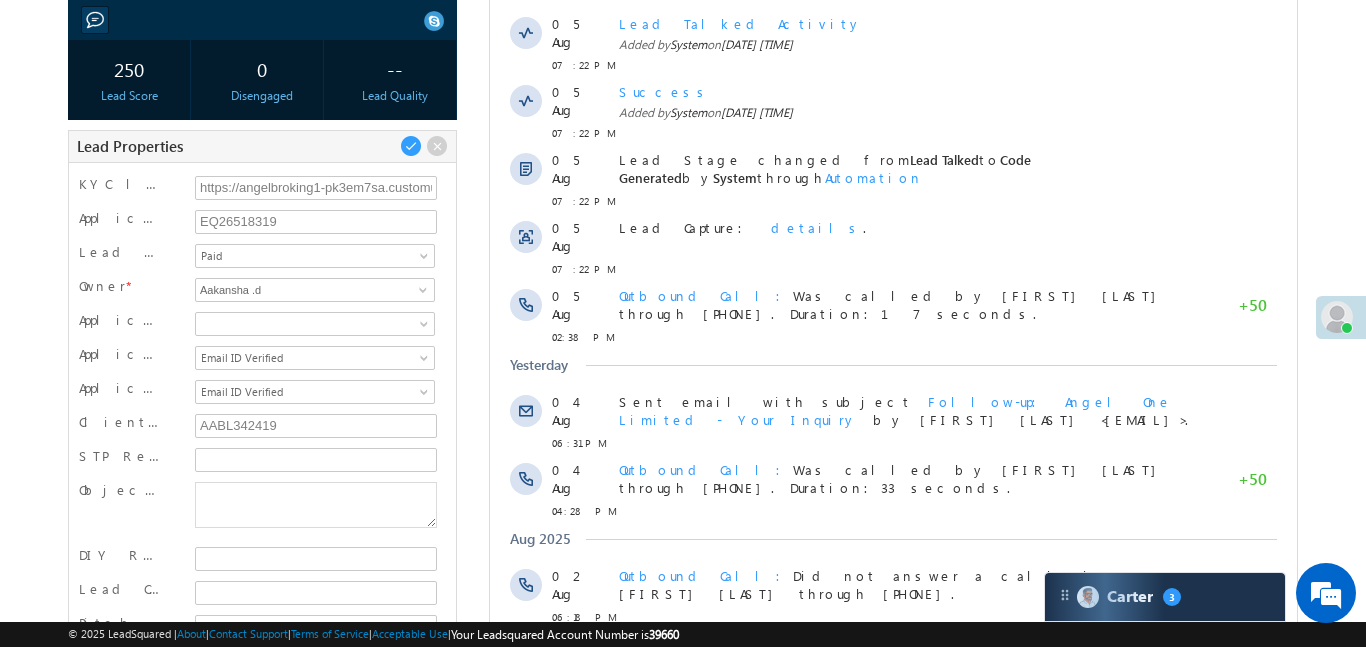 scroll, scrollTop: 305, scrollLeft: 0, axis: vertical 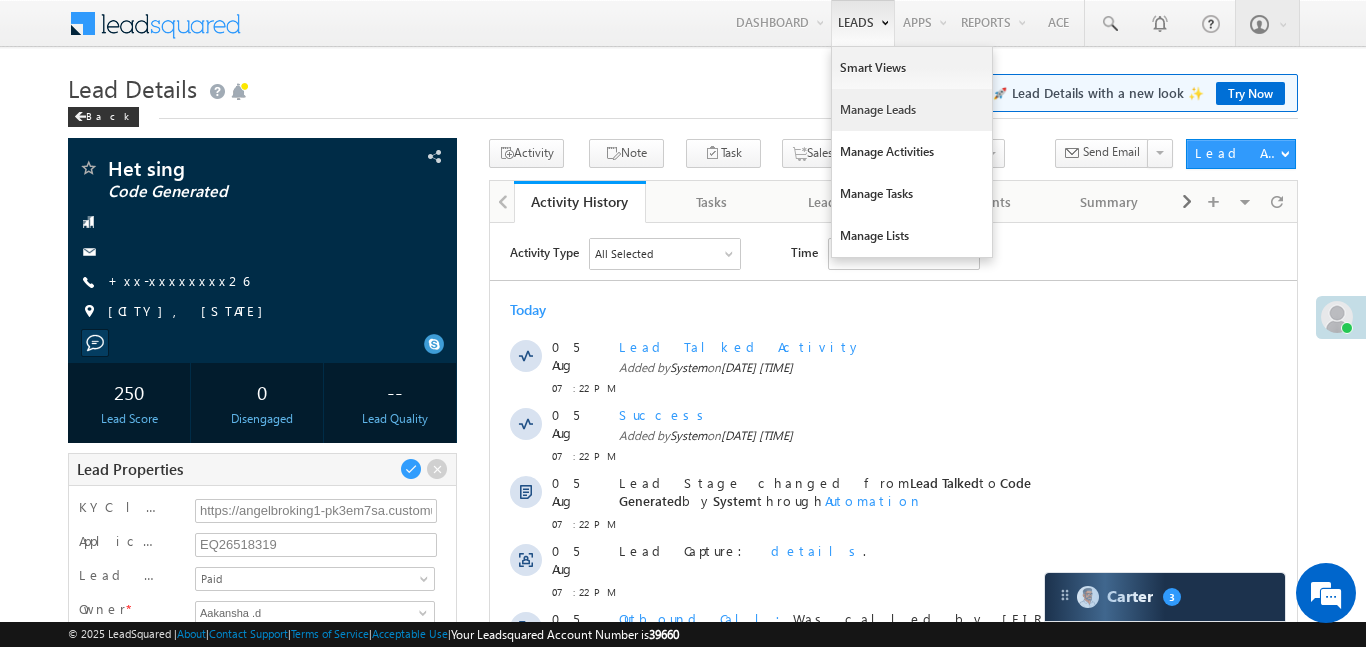 click on "Manage Leads" at bounding box center [912, 110] 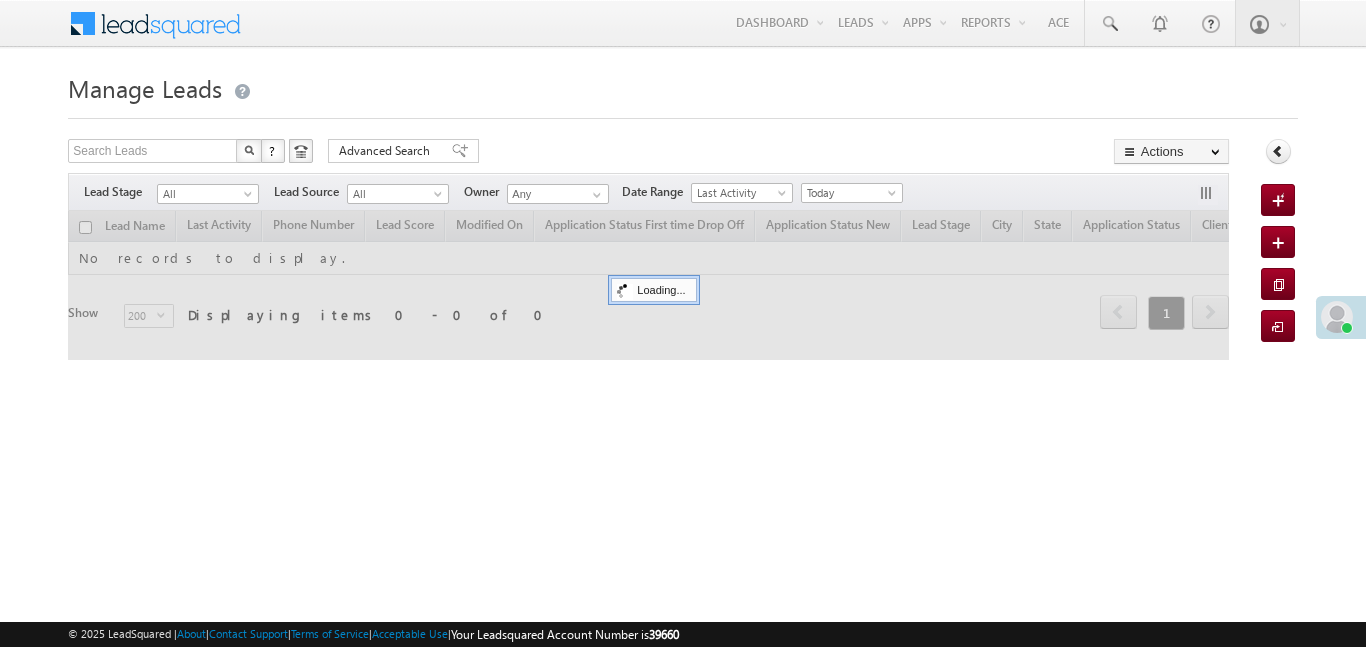 scroll, scrollTop: 0, scrollLeft: 0, axis: both 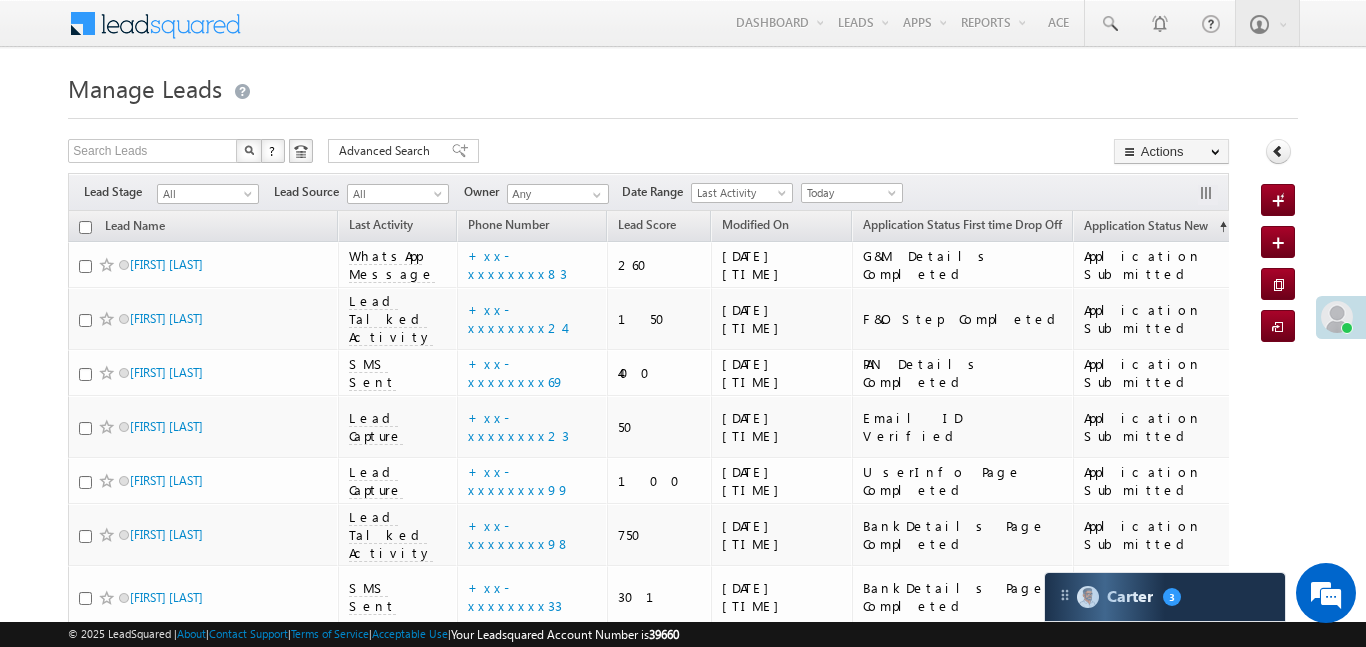 click on "Email ID Verified" at bounding box center (962, 427) 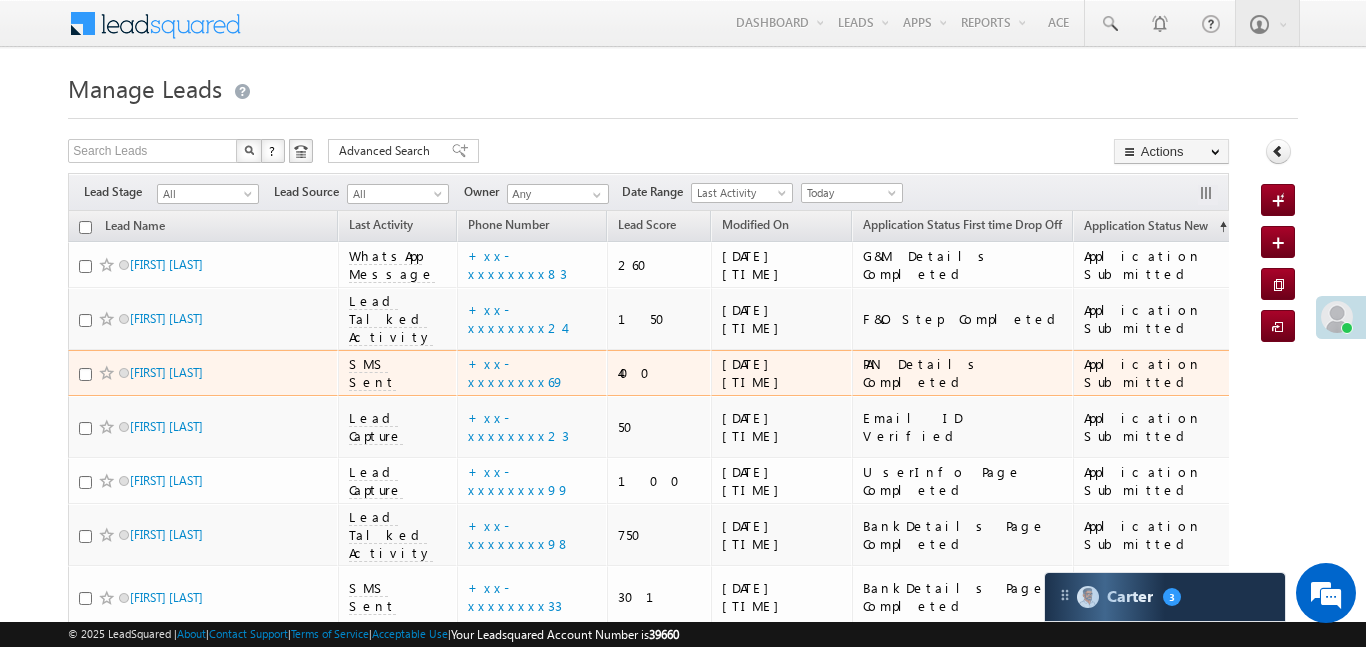 scroll, scrollTop: 207, scrollLeft: 0, axis: vertical 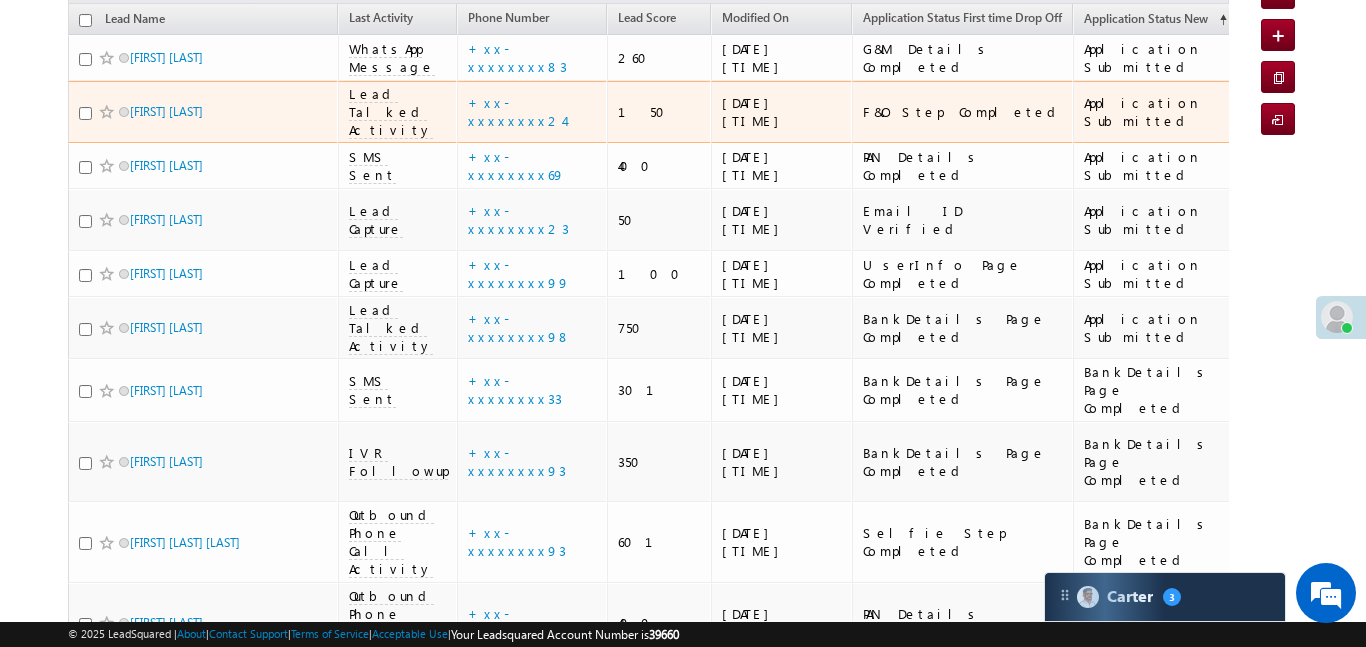 click on "Today" at bounding box center [849, -14] 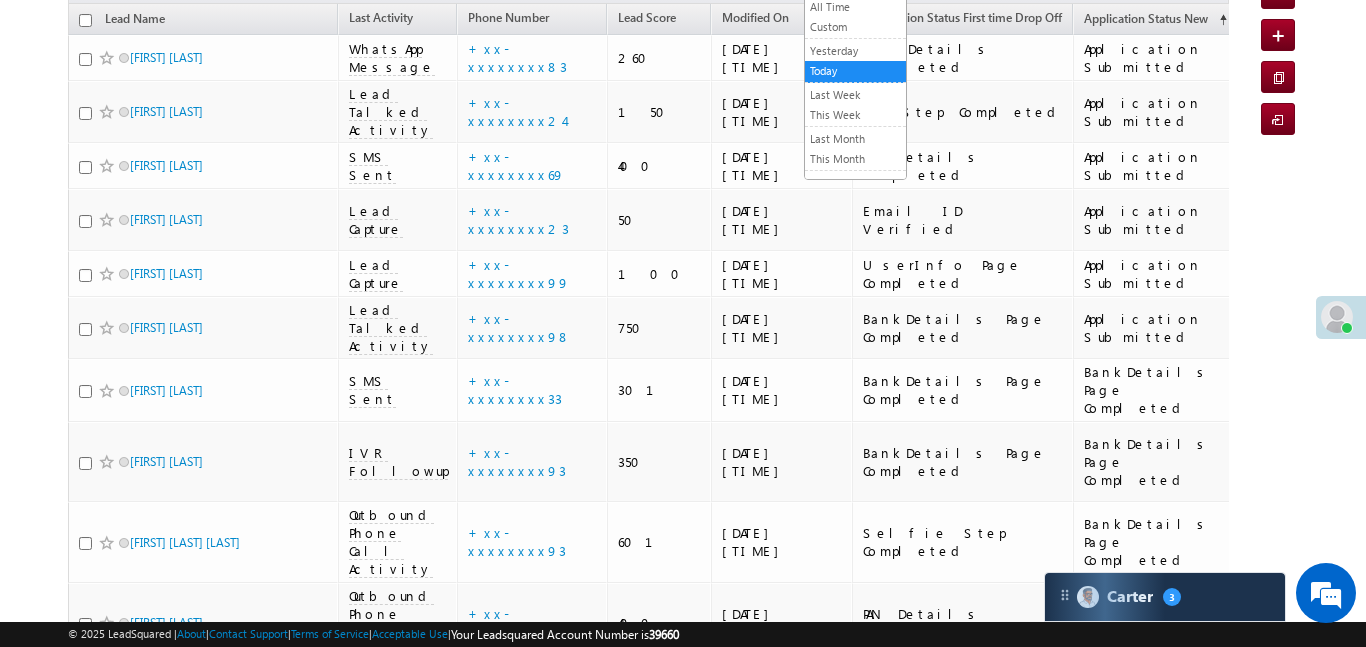 click at bounding box center [682, -95] 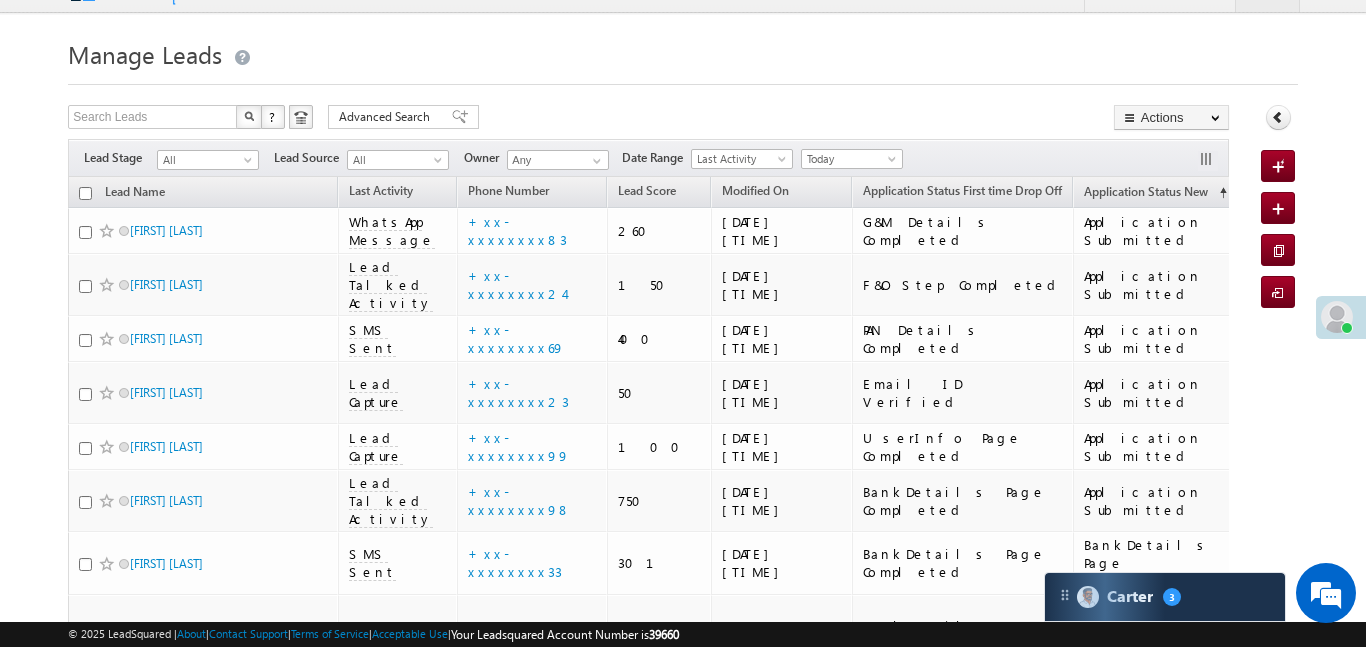 scroll, scrollTop: 206, scrollLeft: 0, axis: vertical 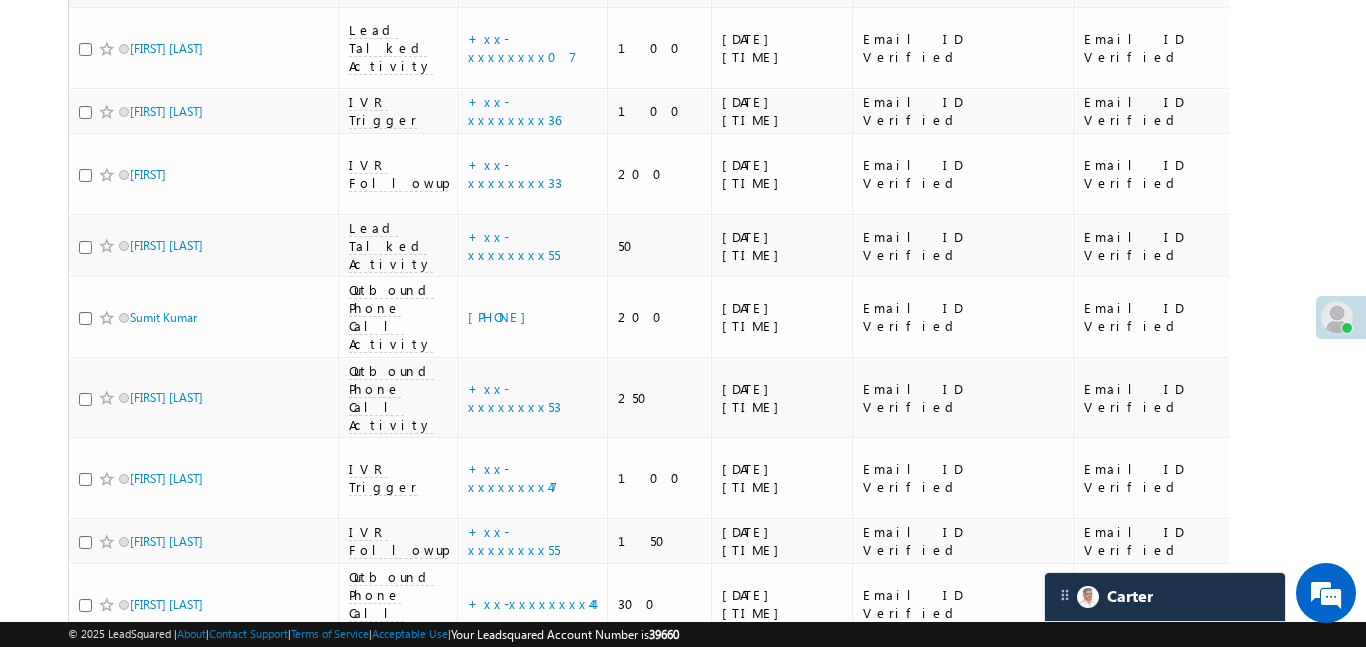 click on "2" at bounding box center [1167, 1288] 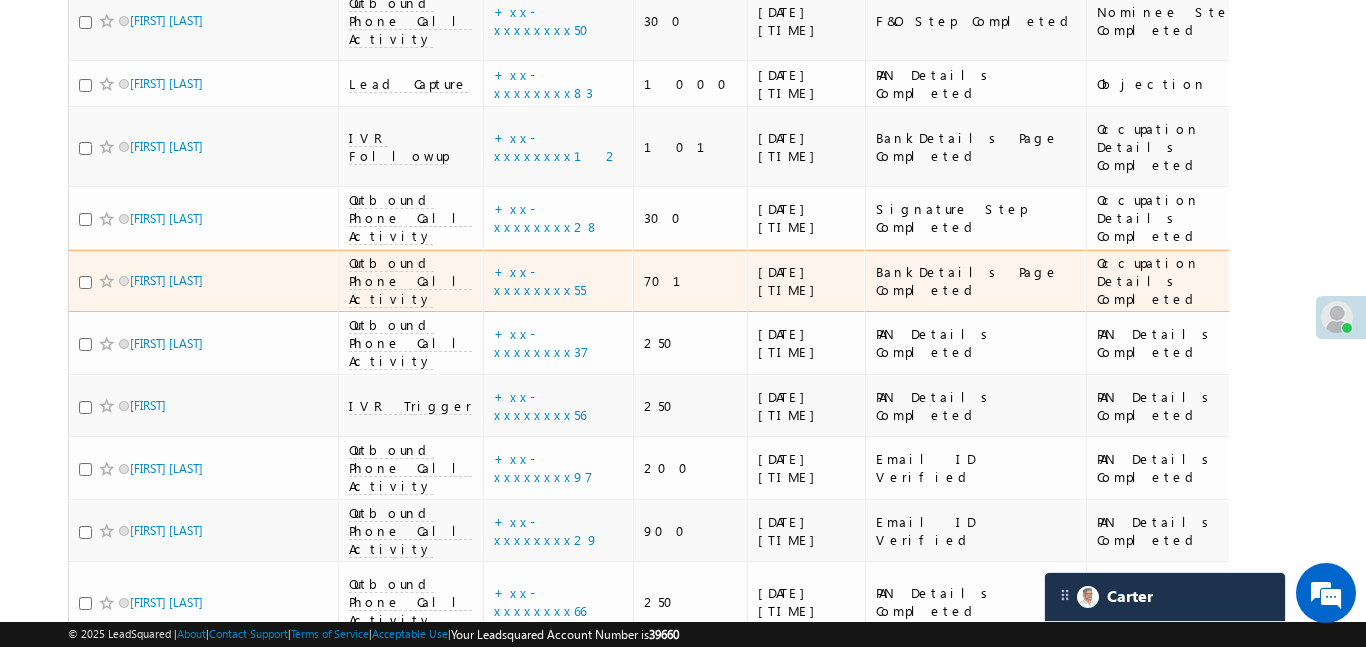 scroll, scrollTop: 982, scrollLeft: 0, axis: vertical 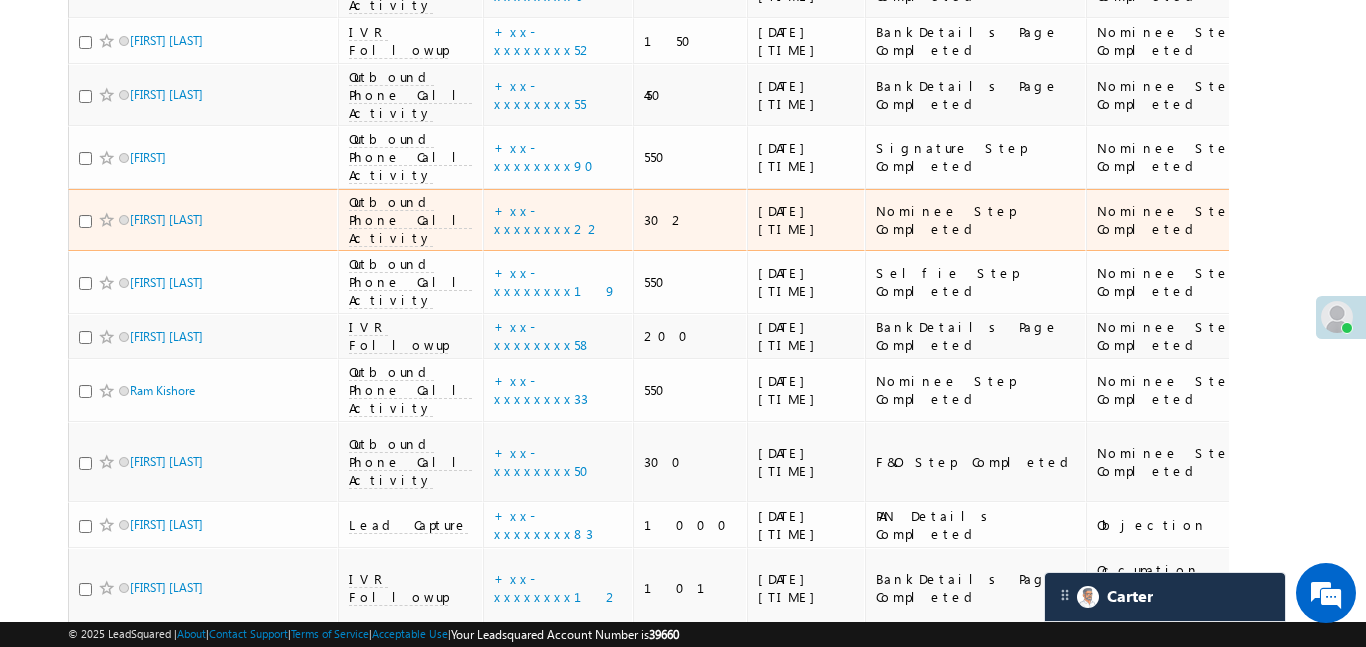 click on "Jashandeep singh" at bounding box center [203, 220] 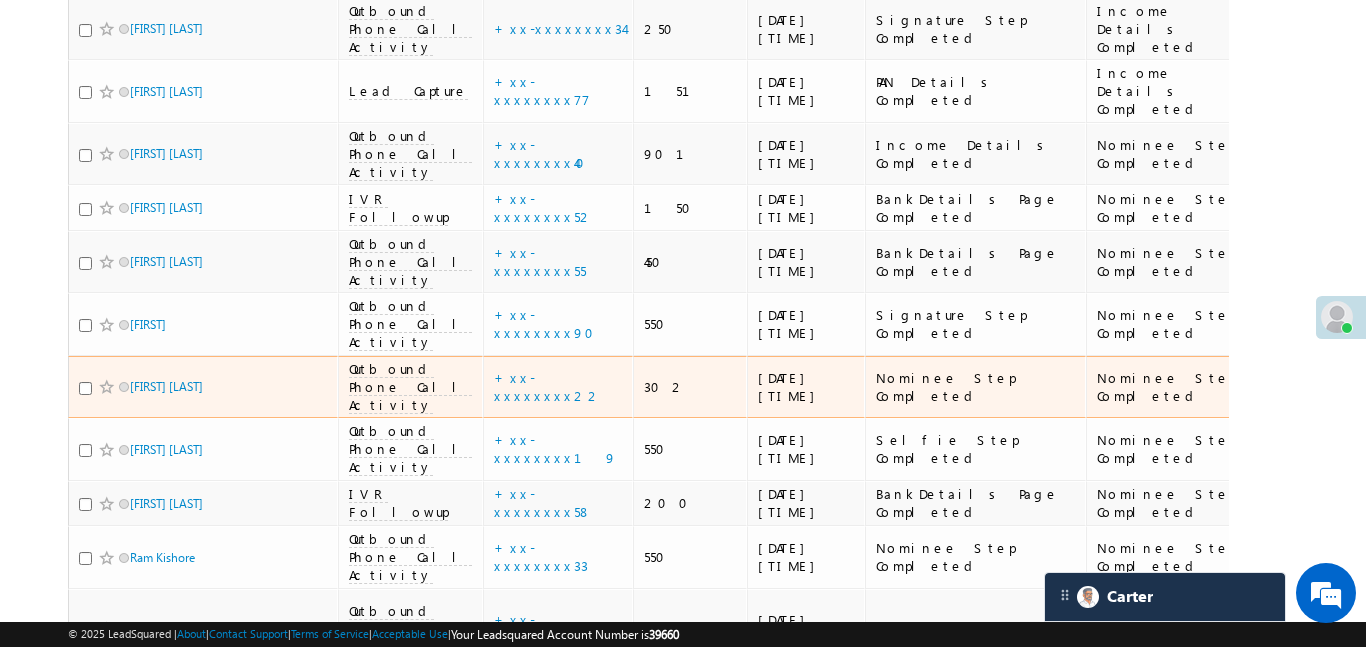 scroll, scrollTop: 559, scrollLeft: 0, axis: vertical 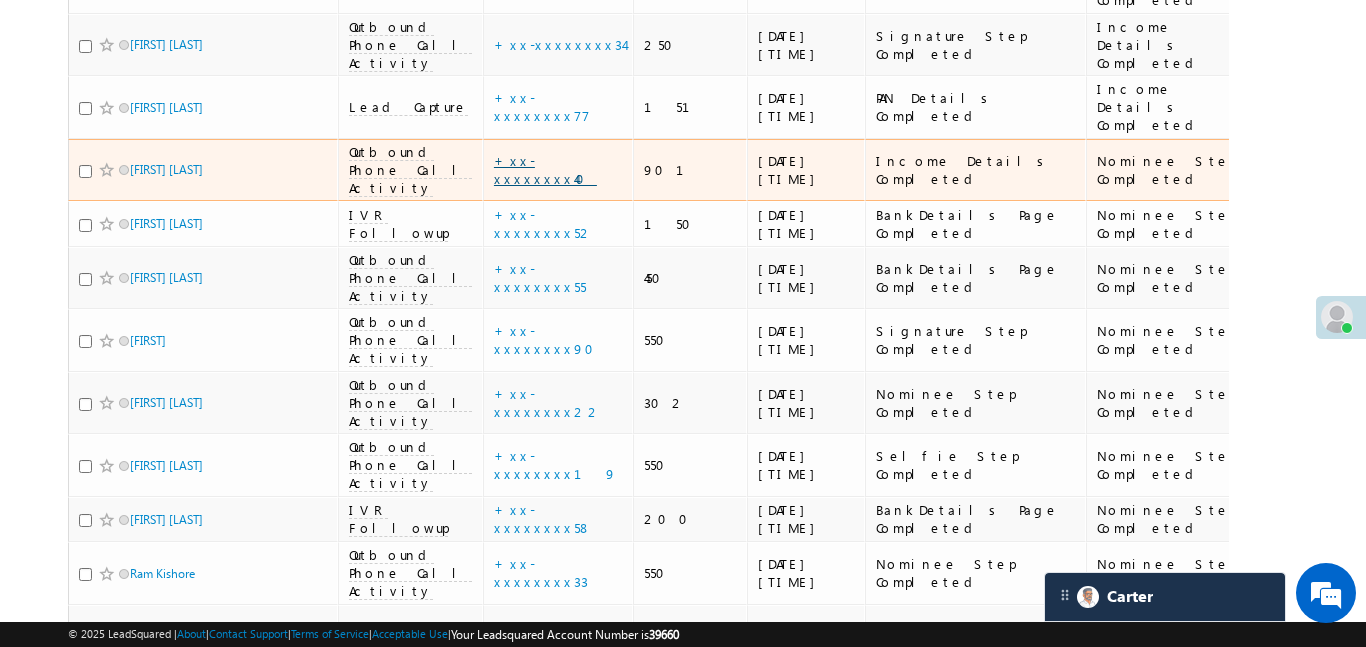 click on "+xx-xxxxxxxx40" at bounding box center (545, 169) 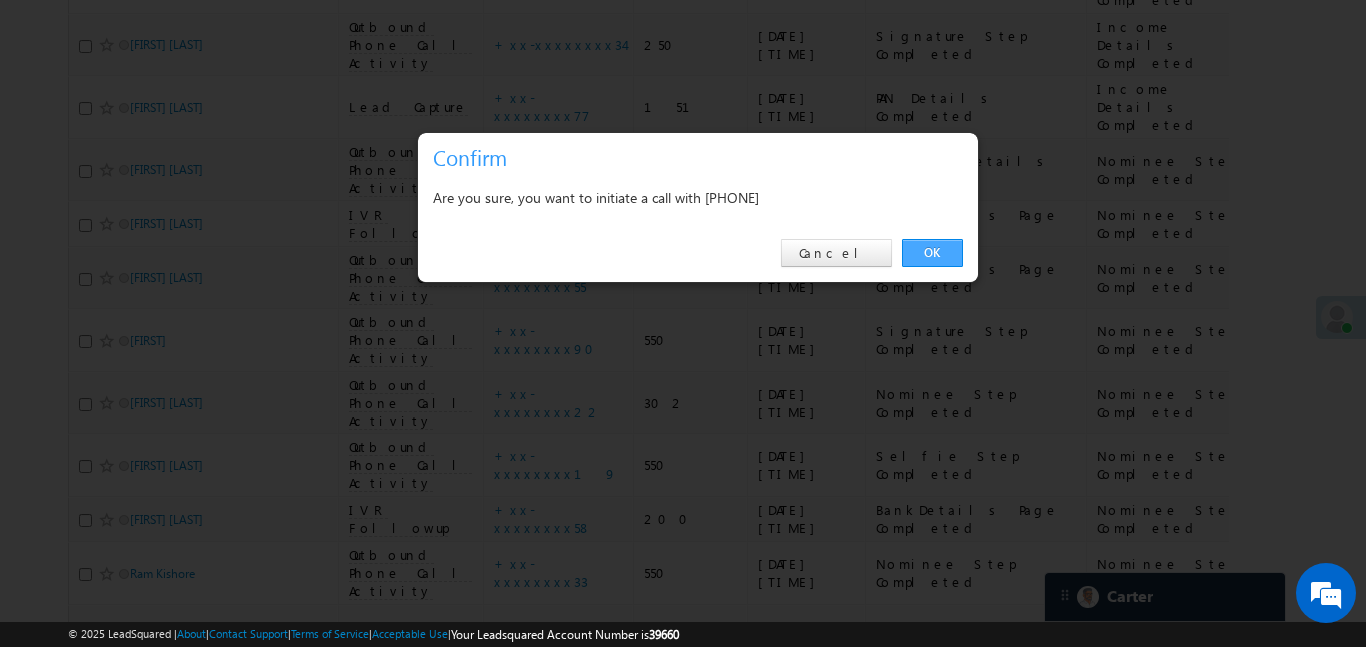 click on "OK" at bounding box center [932, 253] 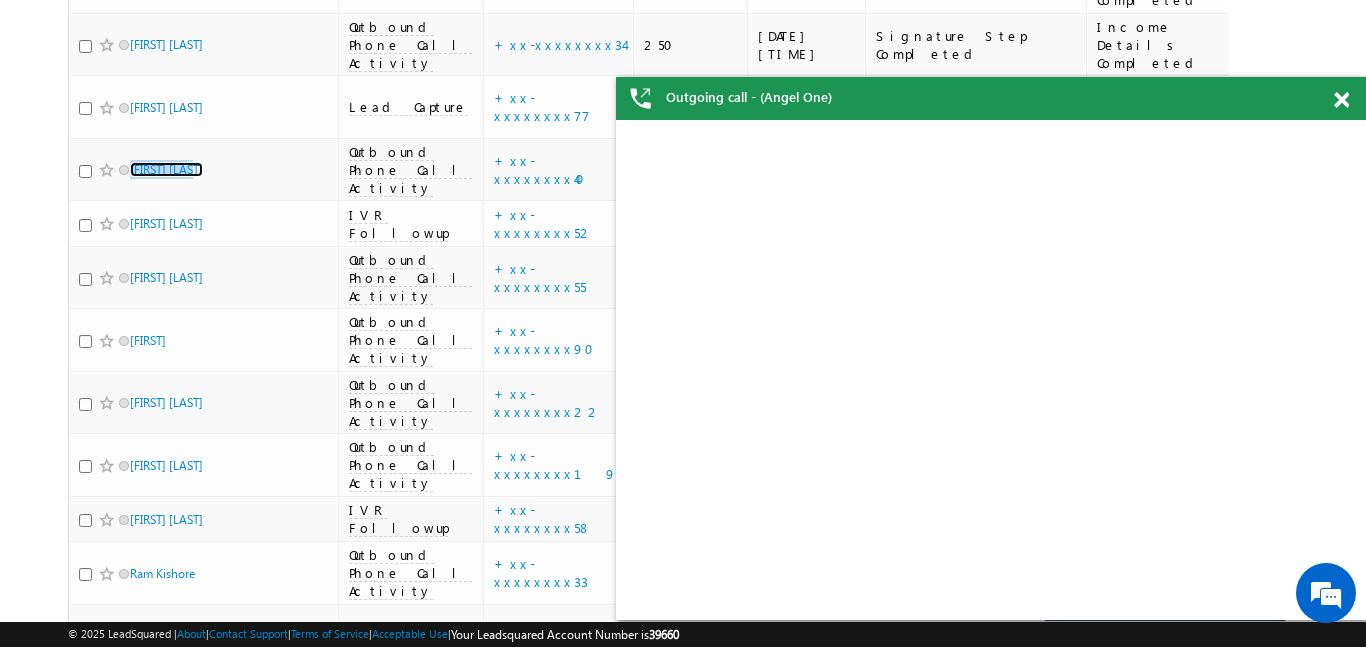 scroll, scrollTop: 0, scrollLeft: 0, axis: both 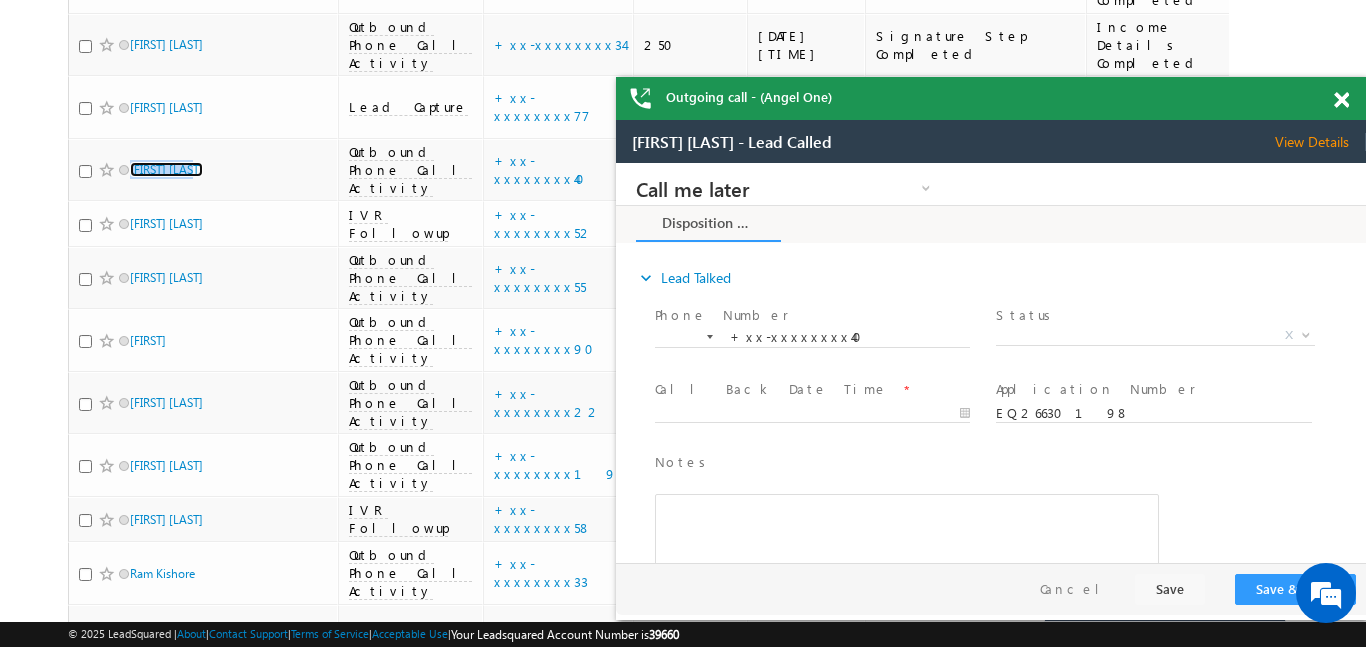 click at bounding box center (1341, 100) 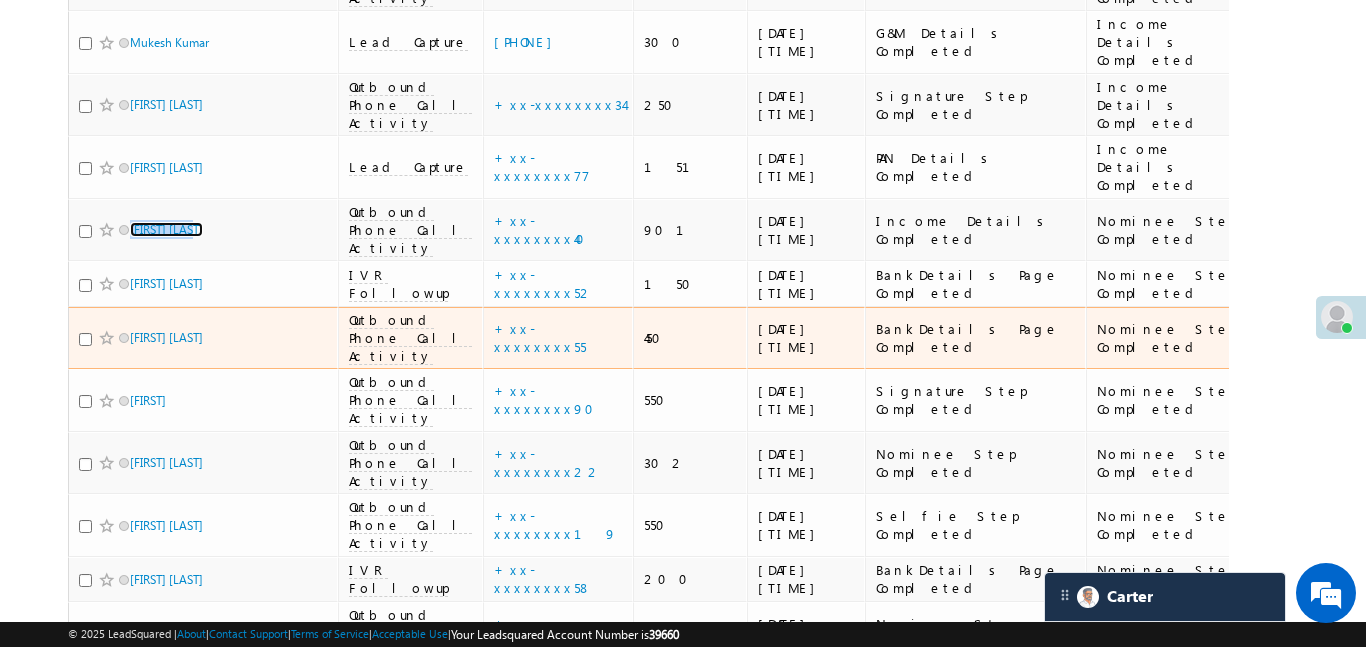 scroll, scrollTop: 471, scrollLeft: 0, axis: vertical 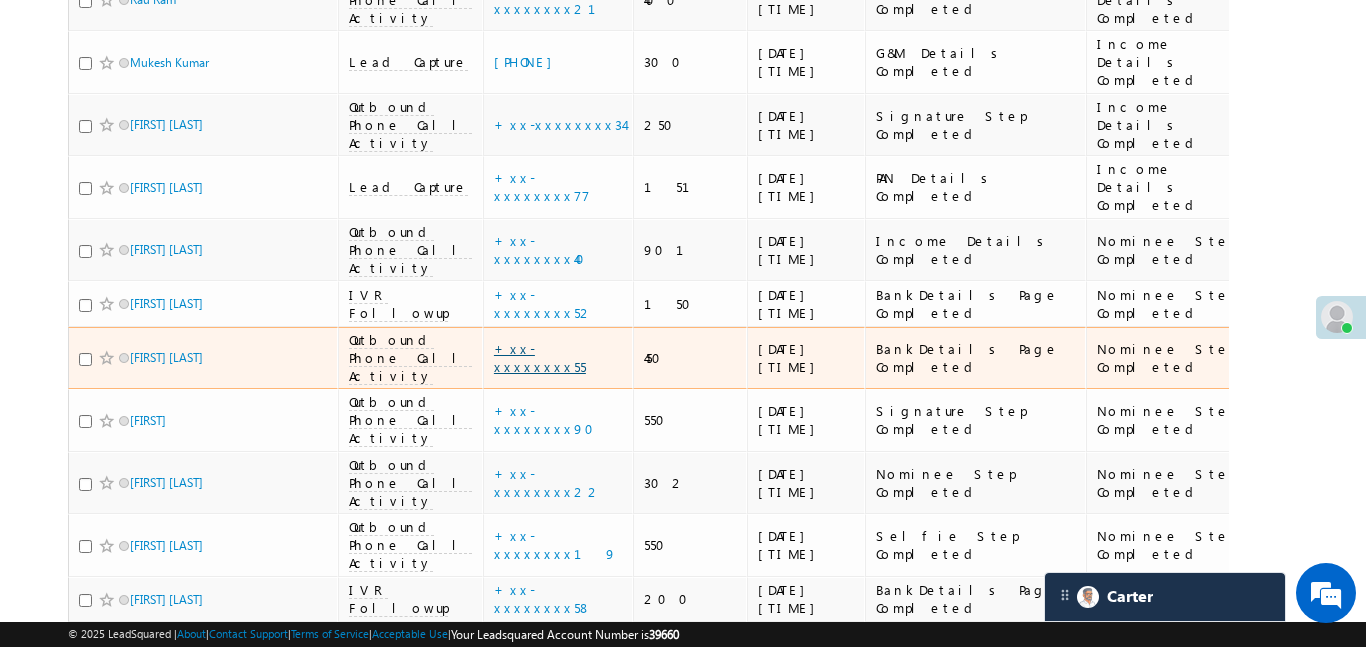 click on "+xx-xxxxxxxx55" at bounding box center (540, 357) 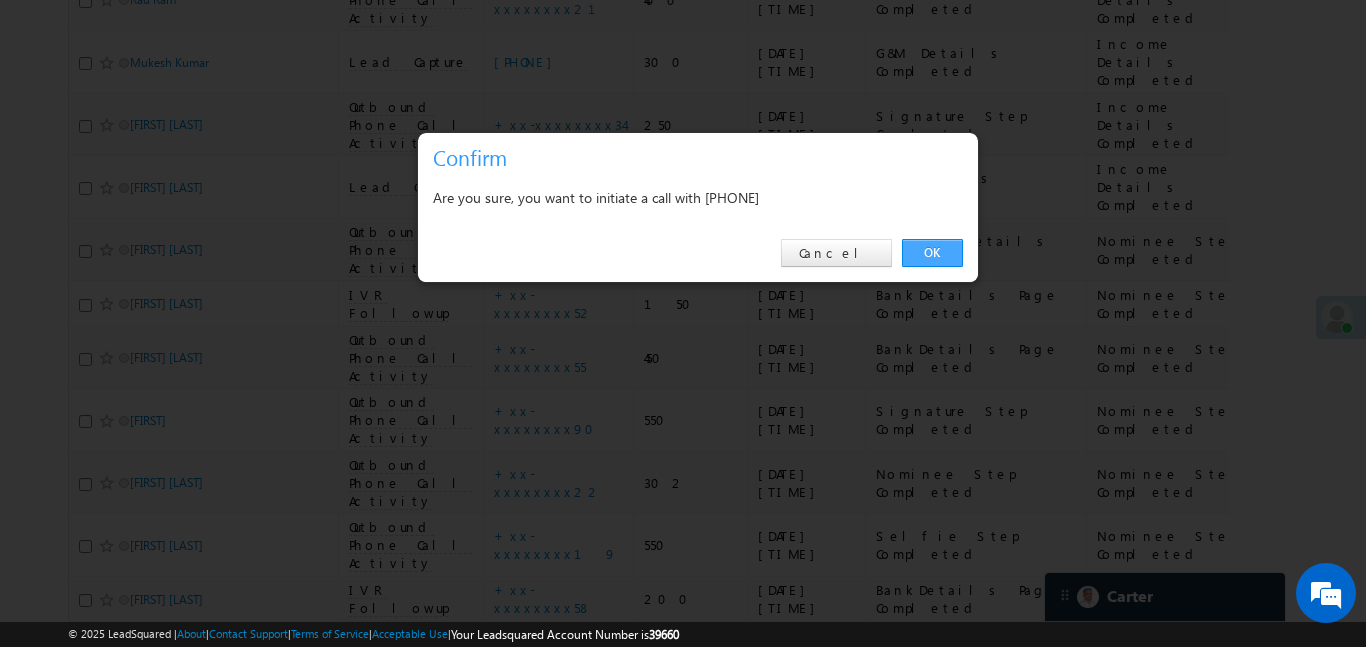 click on "OK" at bounding box center (932, 253) 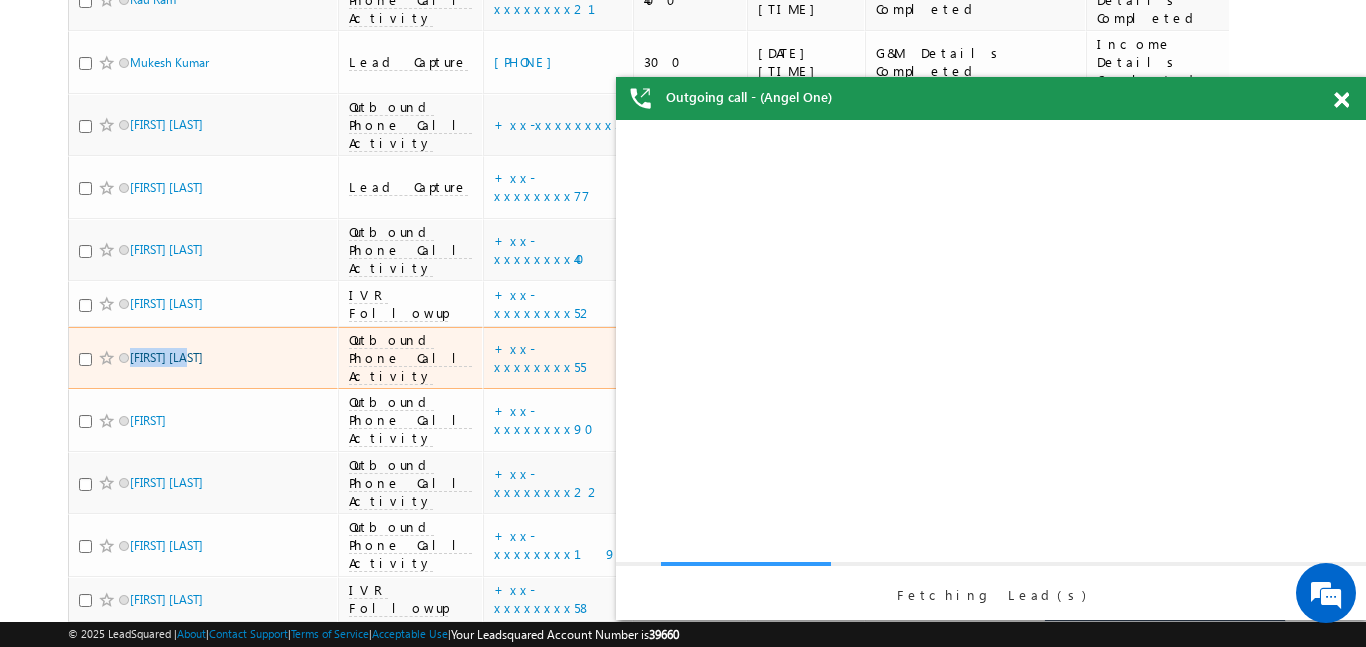 scroll, scrollTop: 0, scrollLeft: 0, axis: both 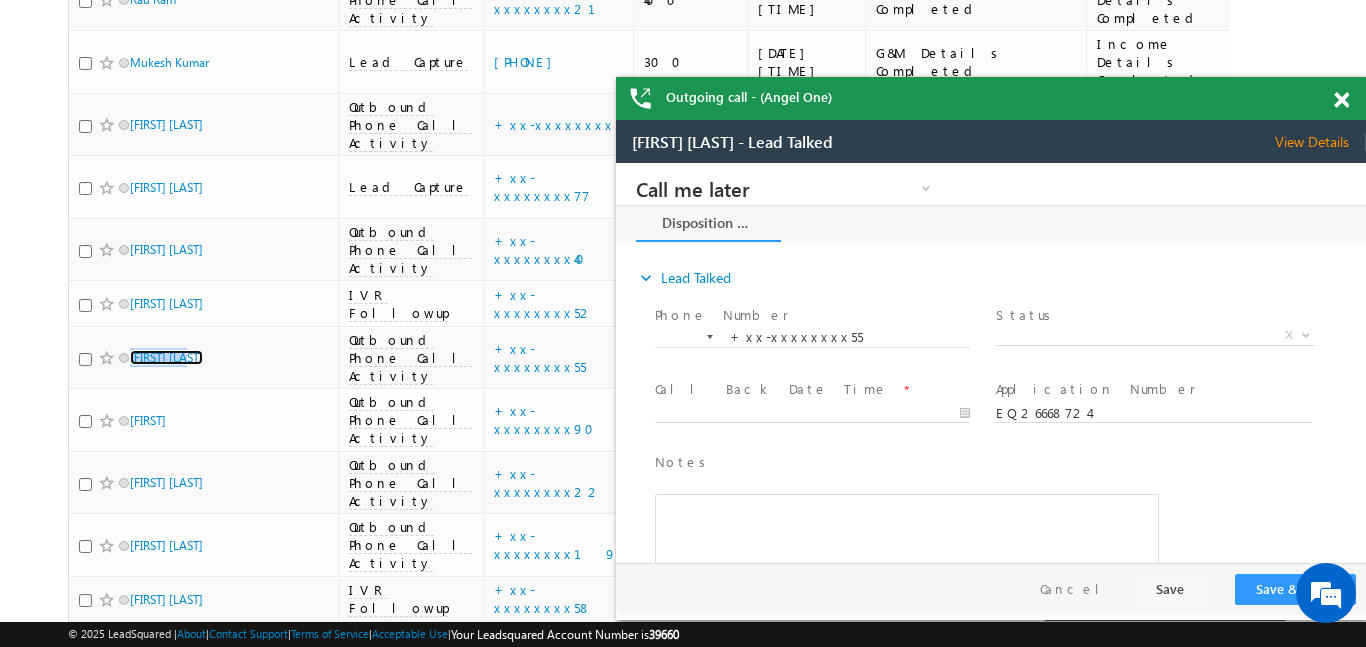 click at bounding box center [1341, 100] 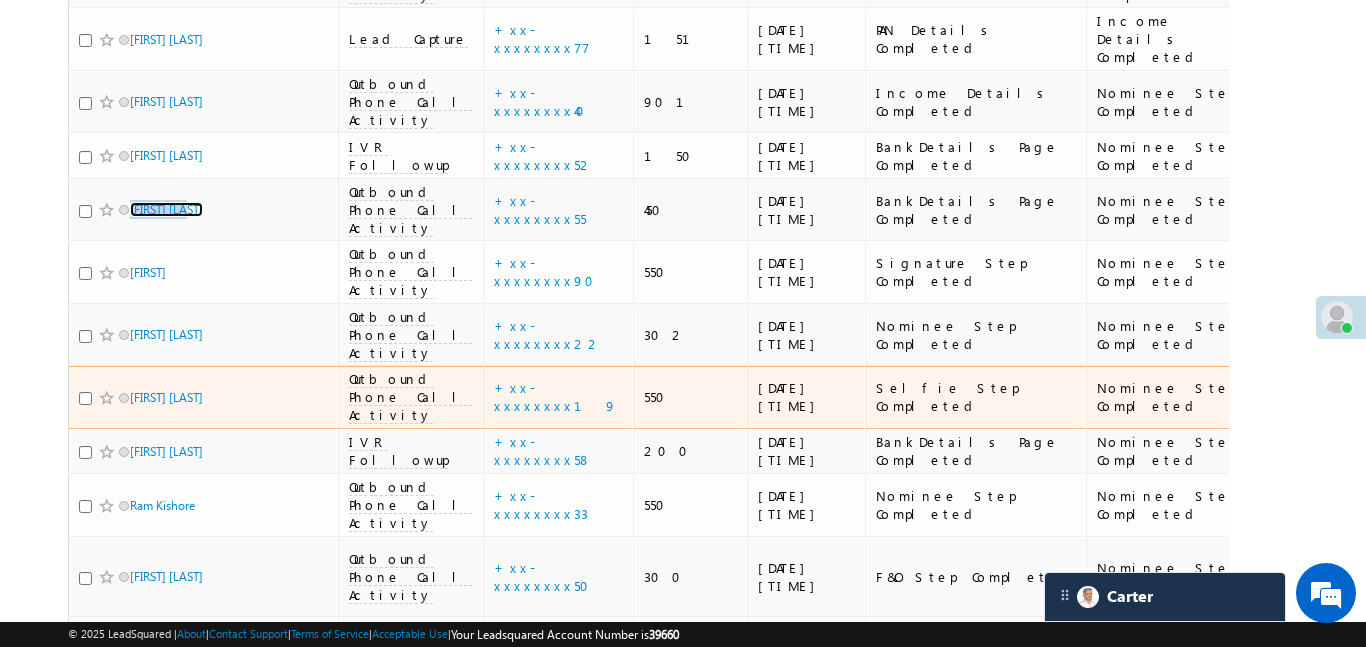 scroll, scrollTop: 703, scrollLeft: 0, axis: vertical 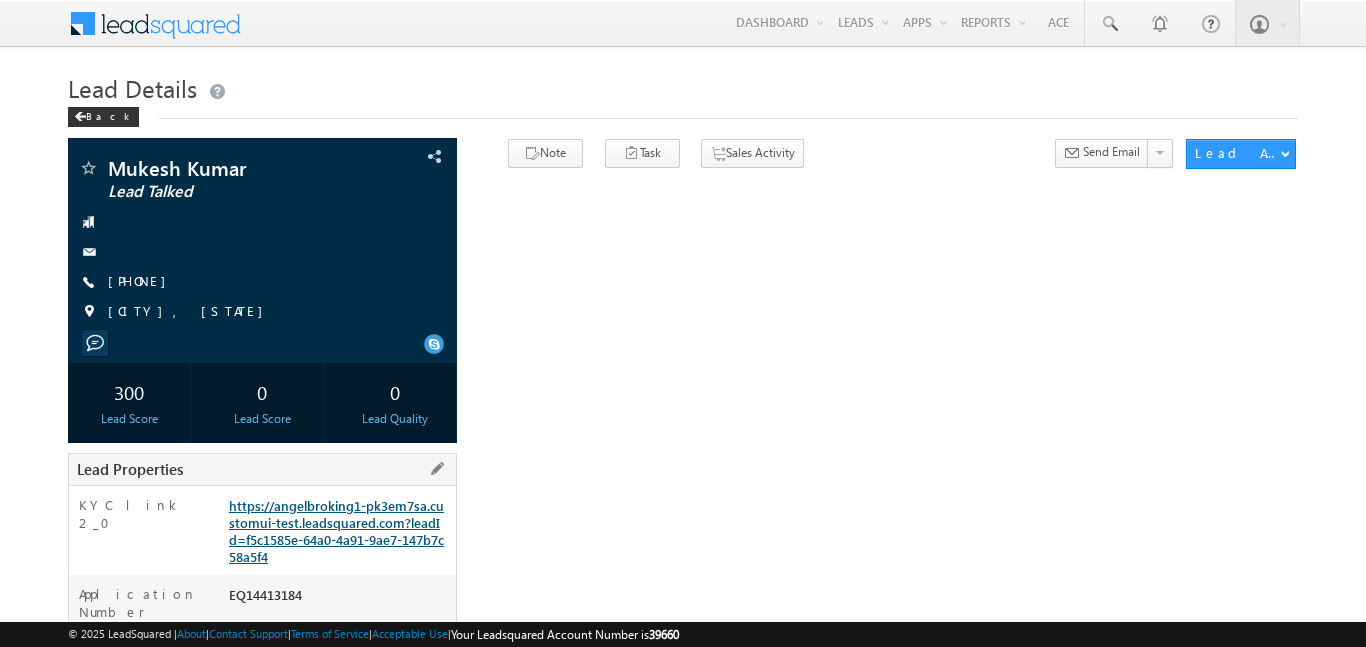 click on "https://angelbroking1-pk3em7sa.customui-test.leadsquared.com?leadId=f5c1585e-64a0-4a91-9ae7-147b7c58a5f4" at bounding box center (336, 531) 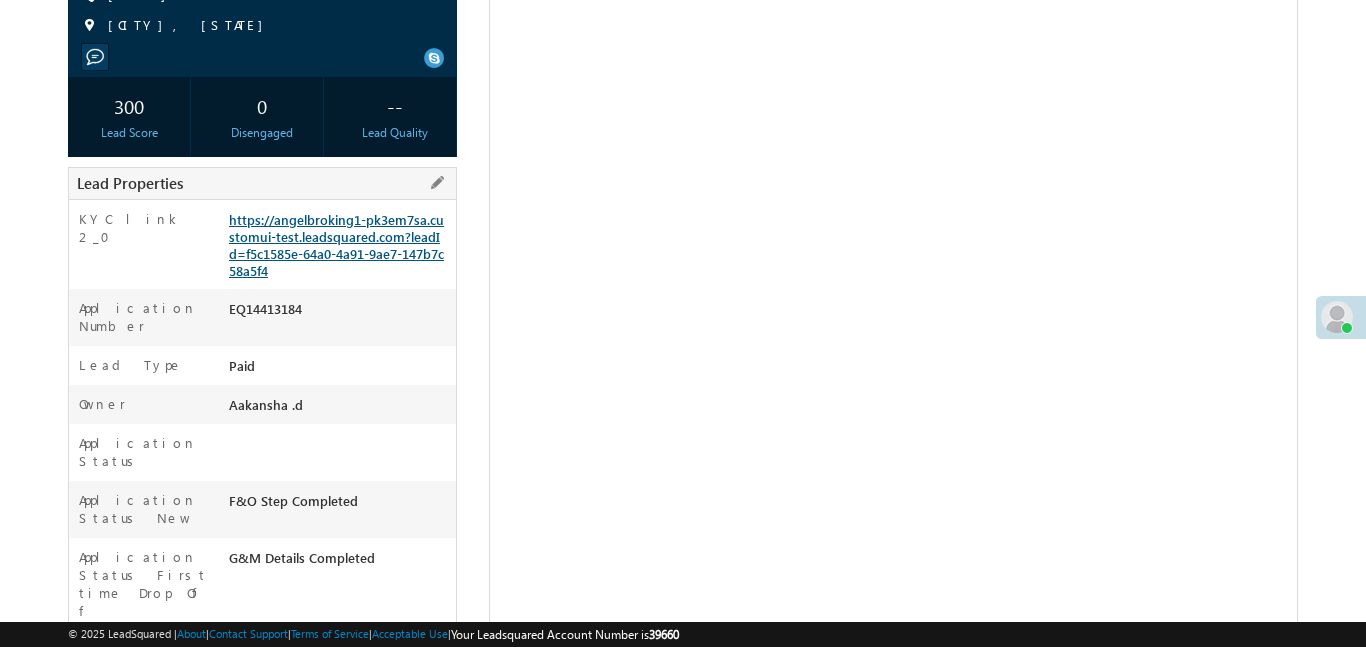 scroll, scrollTop: 286, scrollLeft: 0, axis: vertical 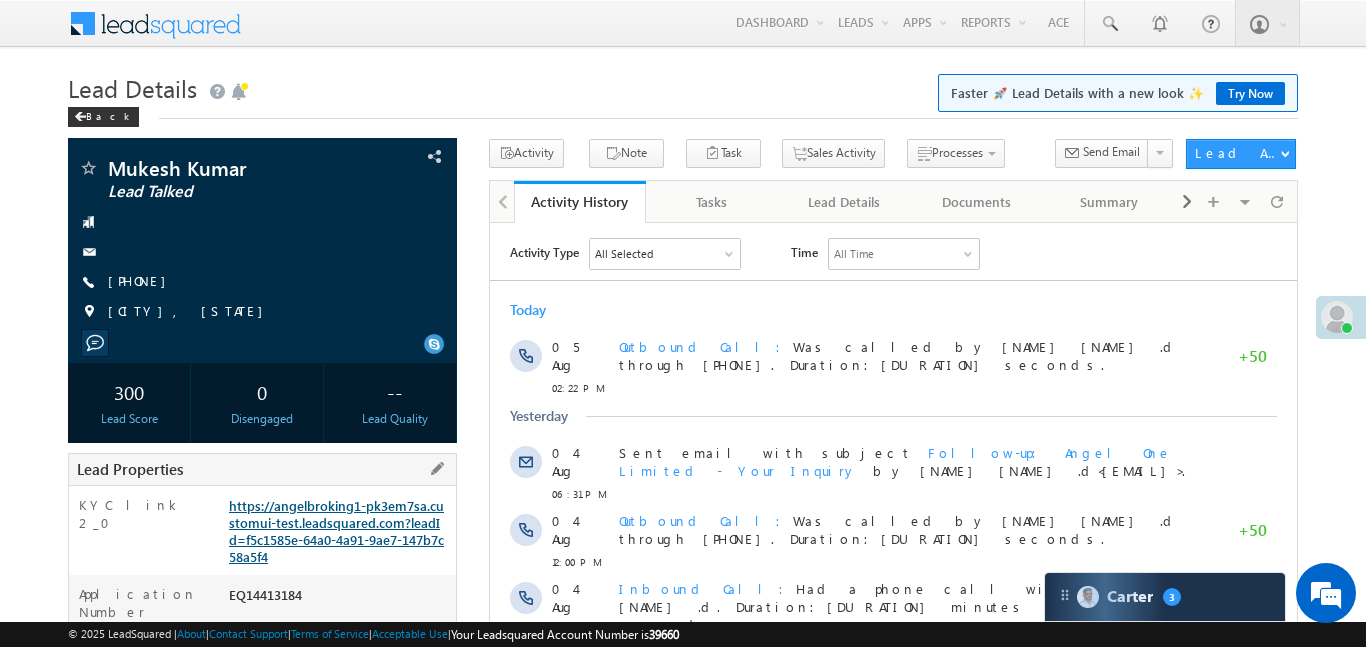 click on "https://angelbroking1-pk3em7sa.customui-test.leadsquared.com?leadId=f5c1585e-64a0-4a91-9ae7-147b7c58a5f4" at bounding box center [336, 531] 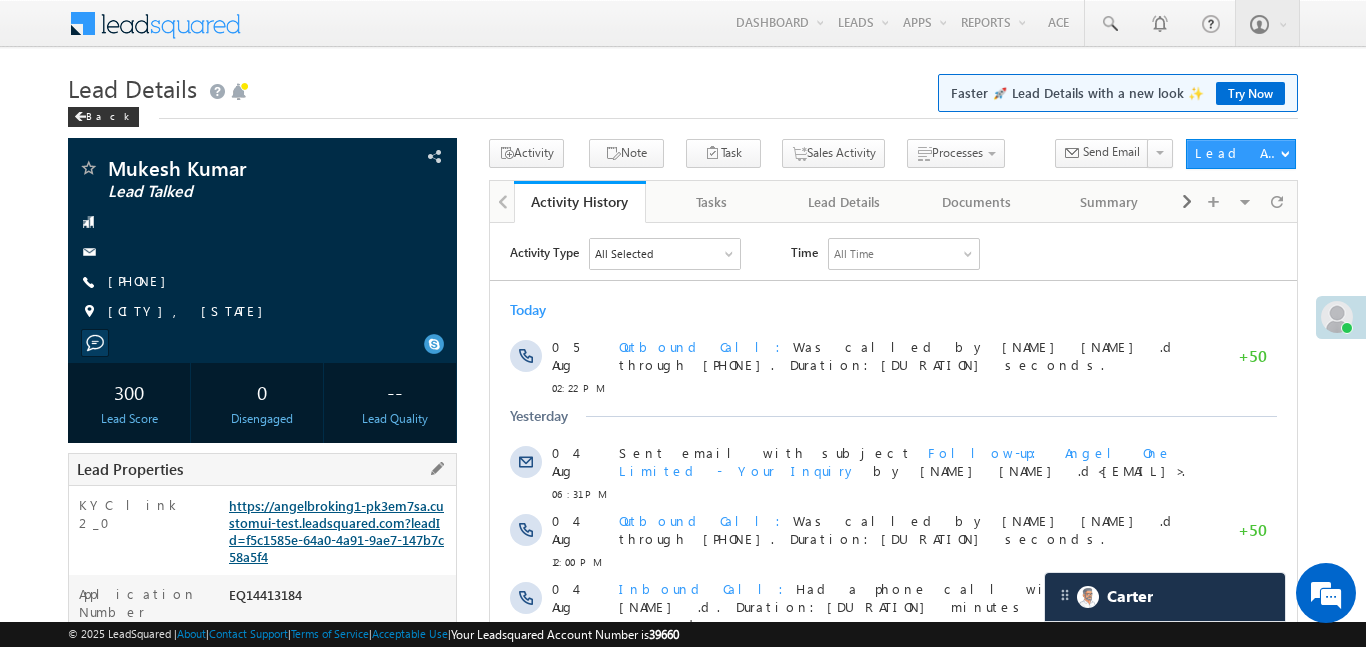 scroll, scrollTop: 0, scrollLeft: 0, axis: both 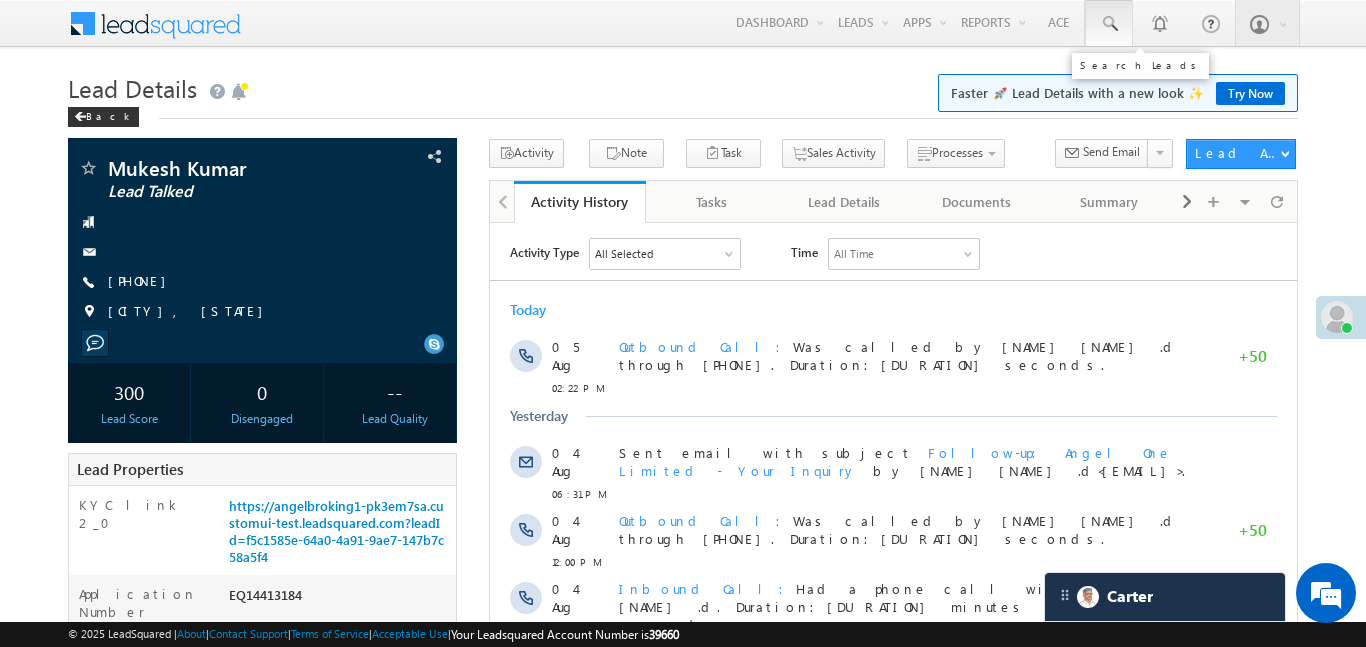 click at bounding box center (1109, 24) 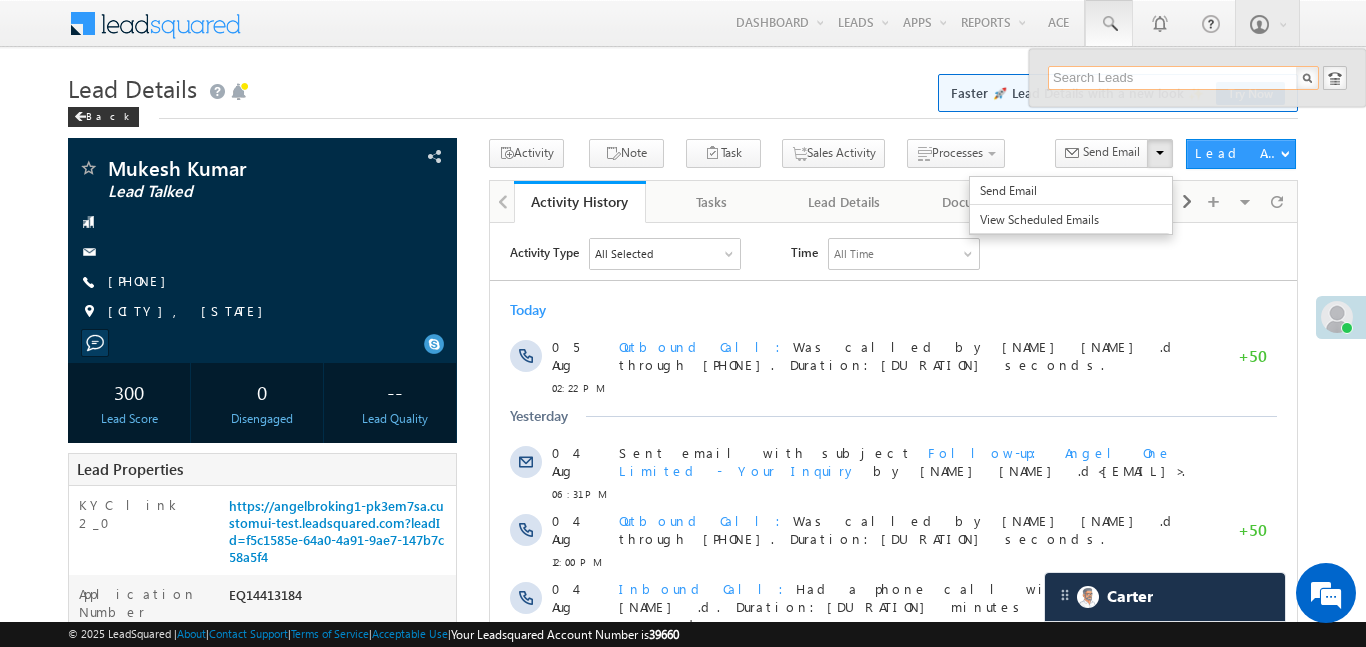paste on "EQ26692896" 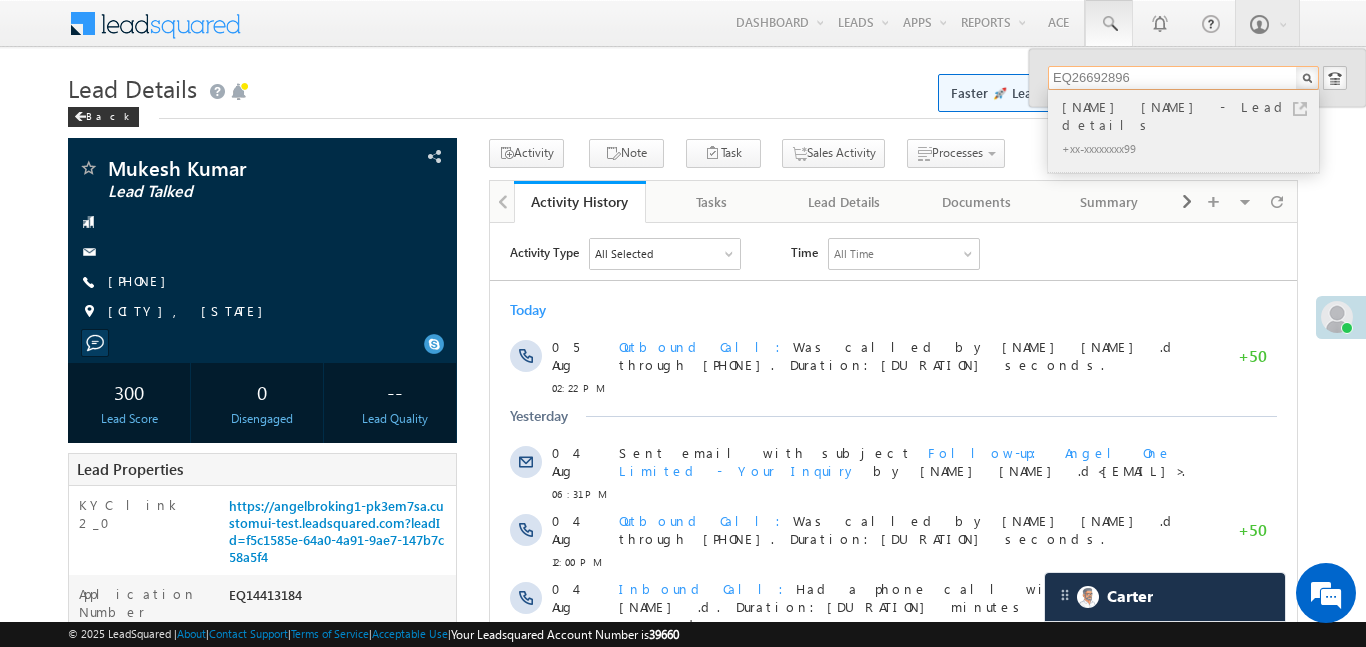 type on "EQ26692896" 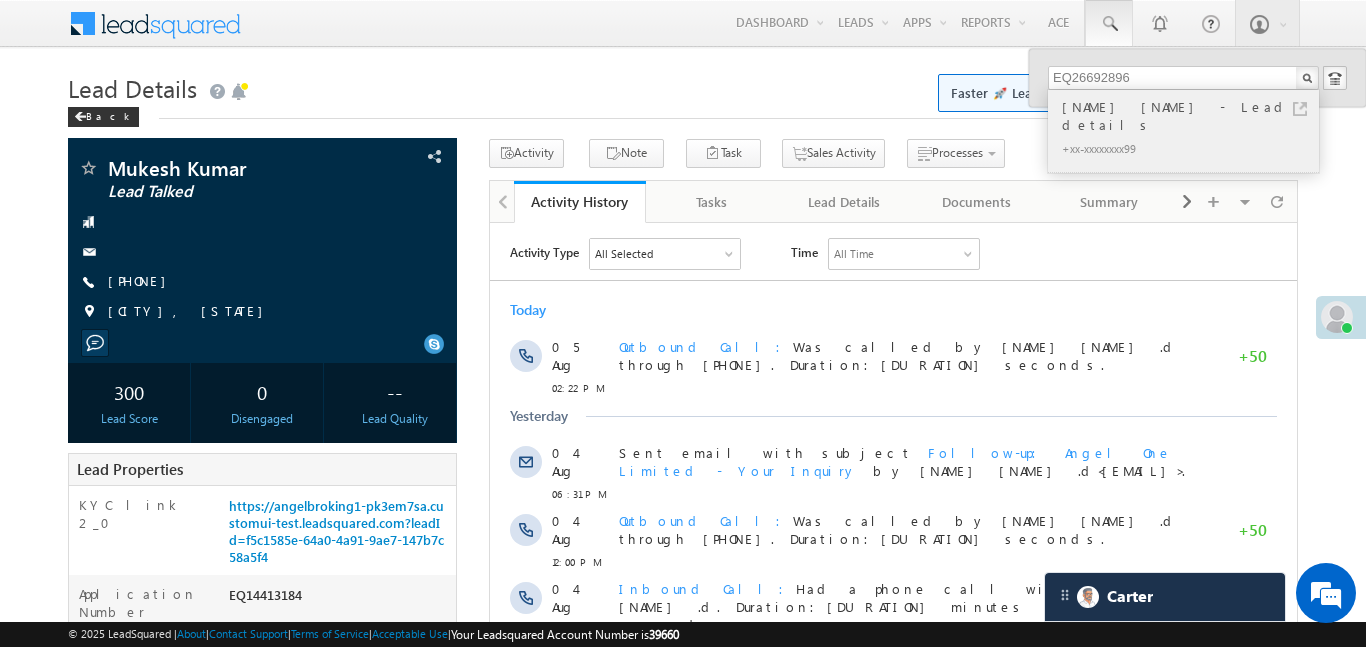 click on "Manoj Kumar patra" at bounding box center [1192, 116] 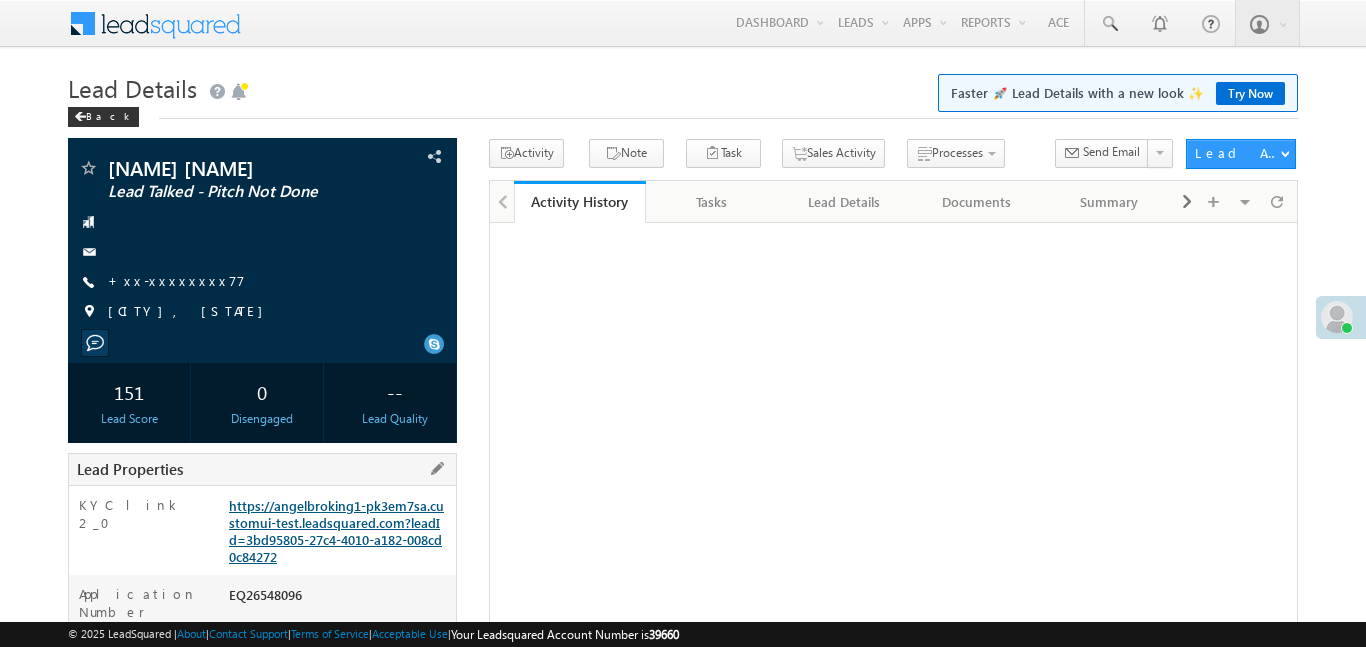 scroll, scrollTop: 0, scrollLeft: 0, axis: both 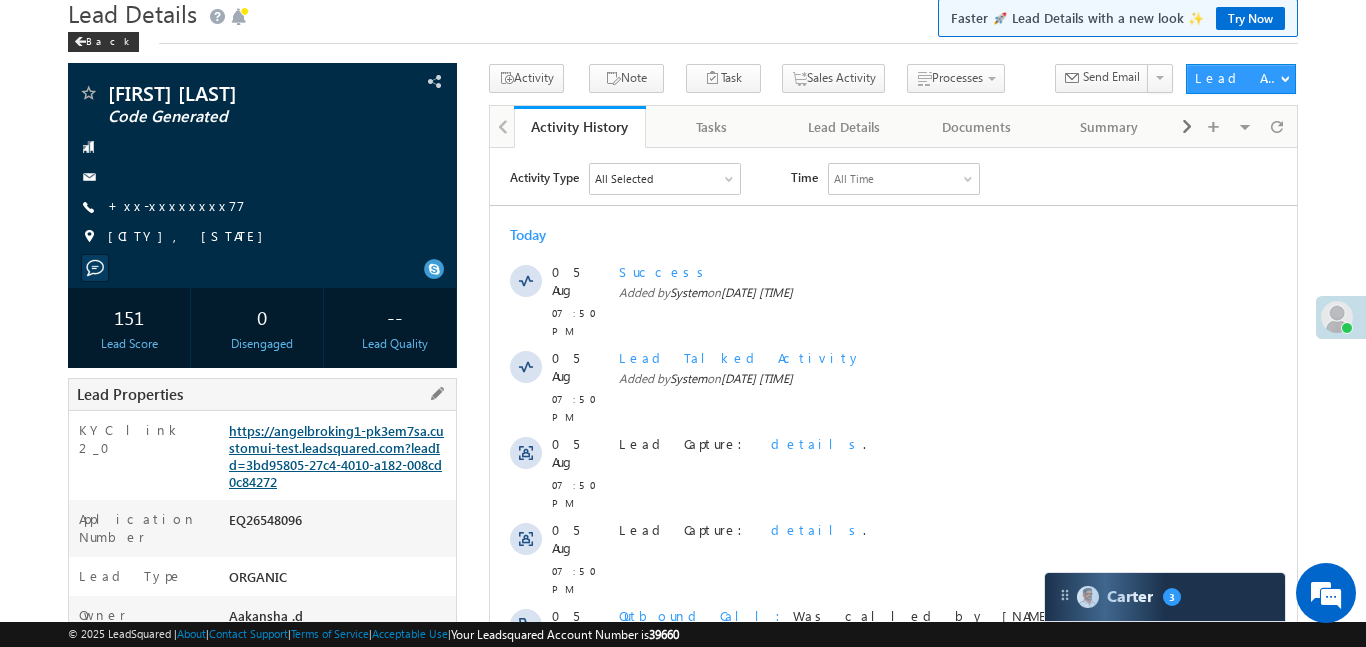 click on "https://angelbroking1-pk3em7sa.customui-test.leadsquared.com?leadId=3bd95805-27c4-4010-a182-008cd0c84272" at bounding box center (336, 456) 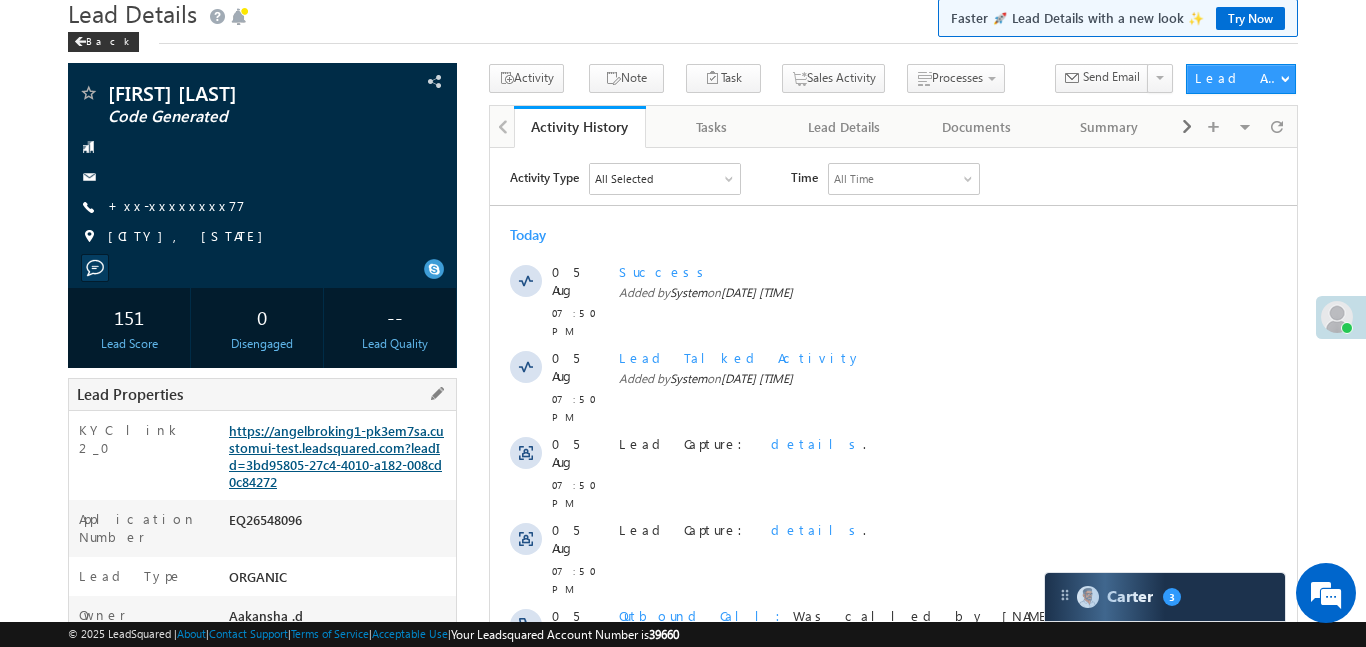 scroll, scrollTop: 0, scrollLeft: 0, axis: both 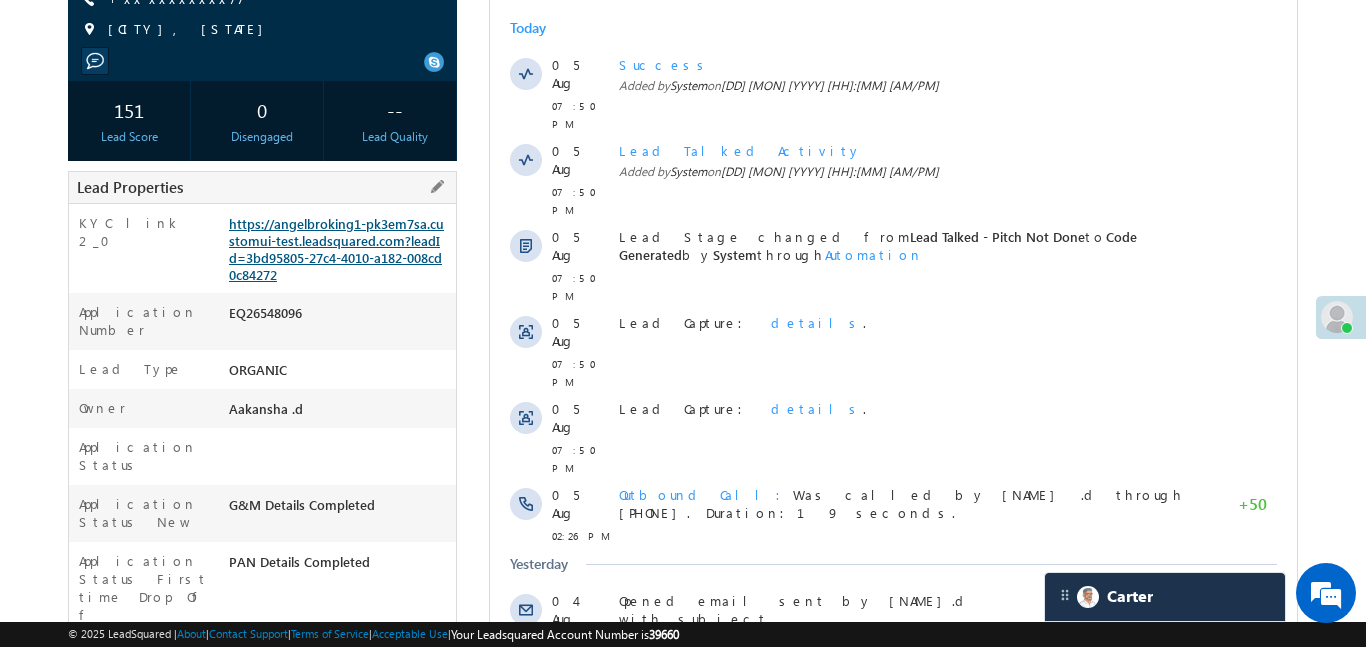 click on "https://angelbroking1-pk3em7sa.customui-test.leadsquared.com?leadId=3bd95805-27c4-4010-a182-008cd0c84272" at bounding box center (336, 249) 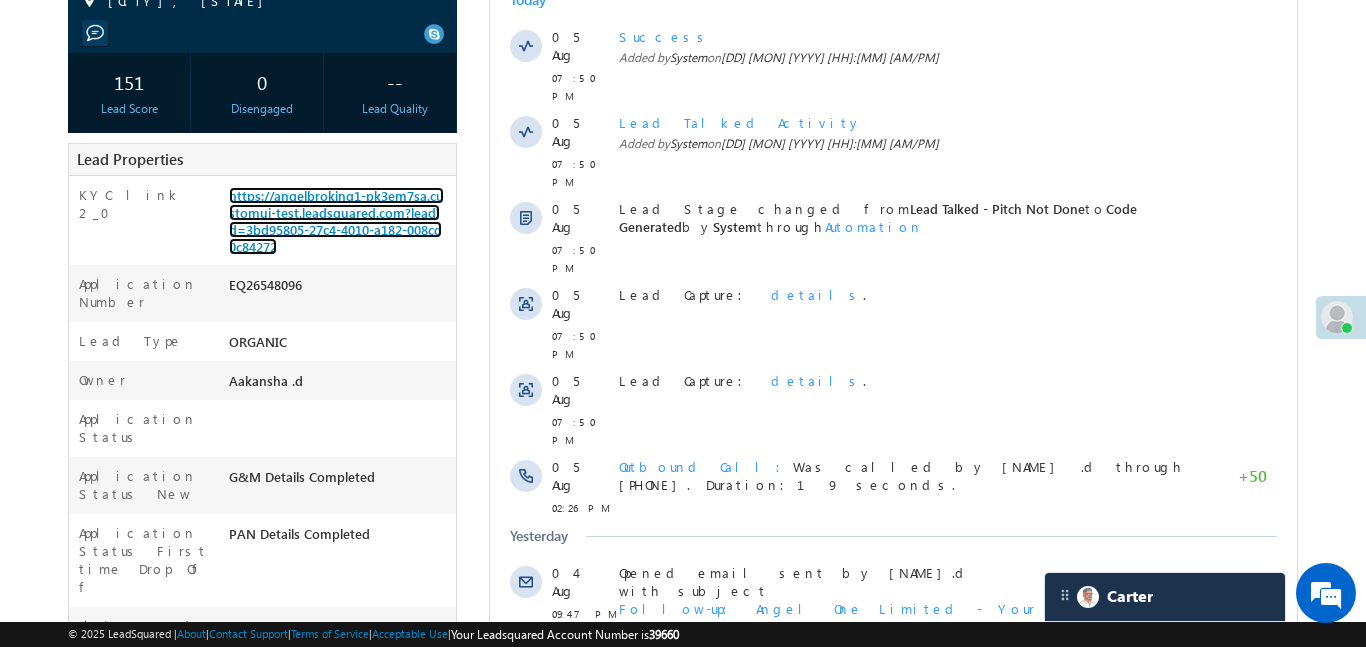 scroll, scrollTop: 314, scrollLeft: 0, axis: vertical 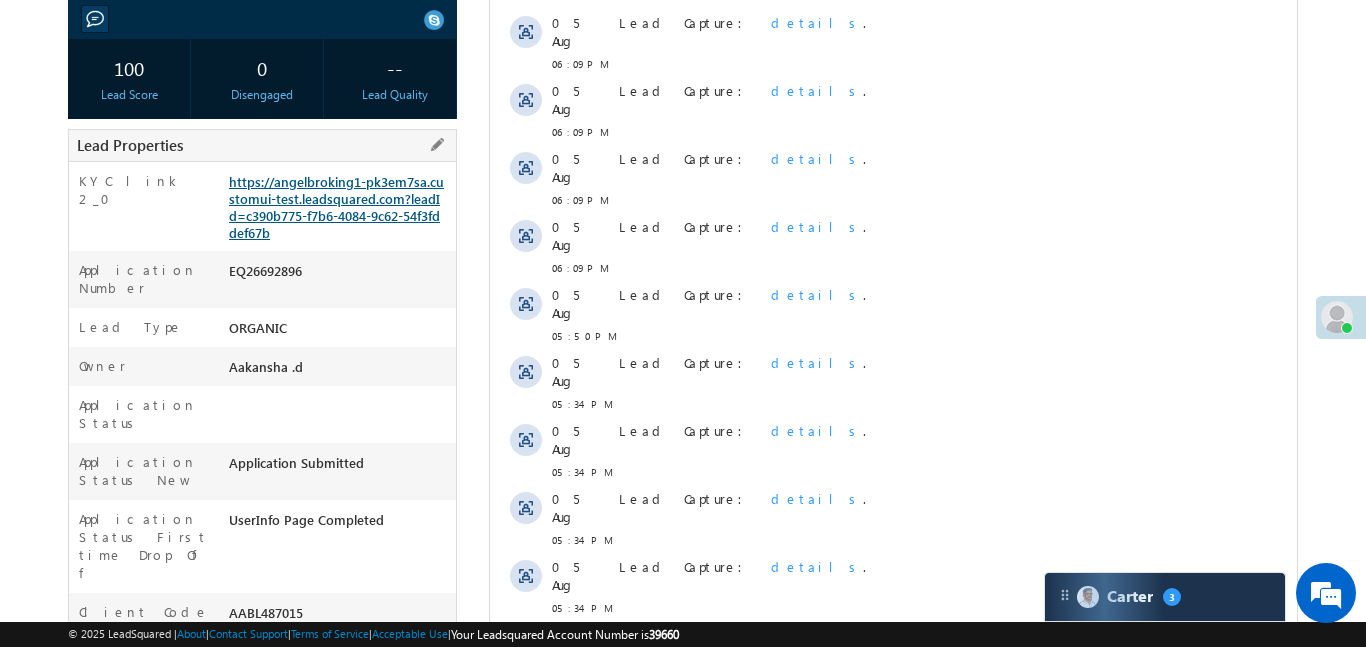 click on "https://angelbroking1-pk3em7sa.customui-test.leadsquared.com?leadId=c390b775-f7b6-4084-9c62-54f3fddef67b" at bounding box center [336, 207] 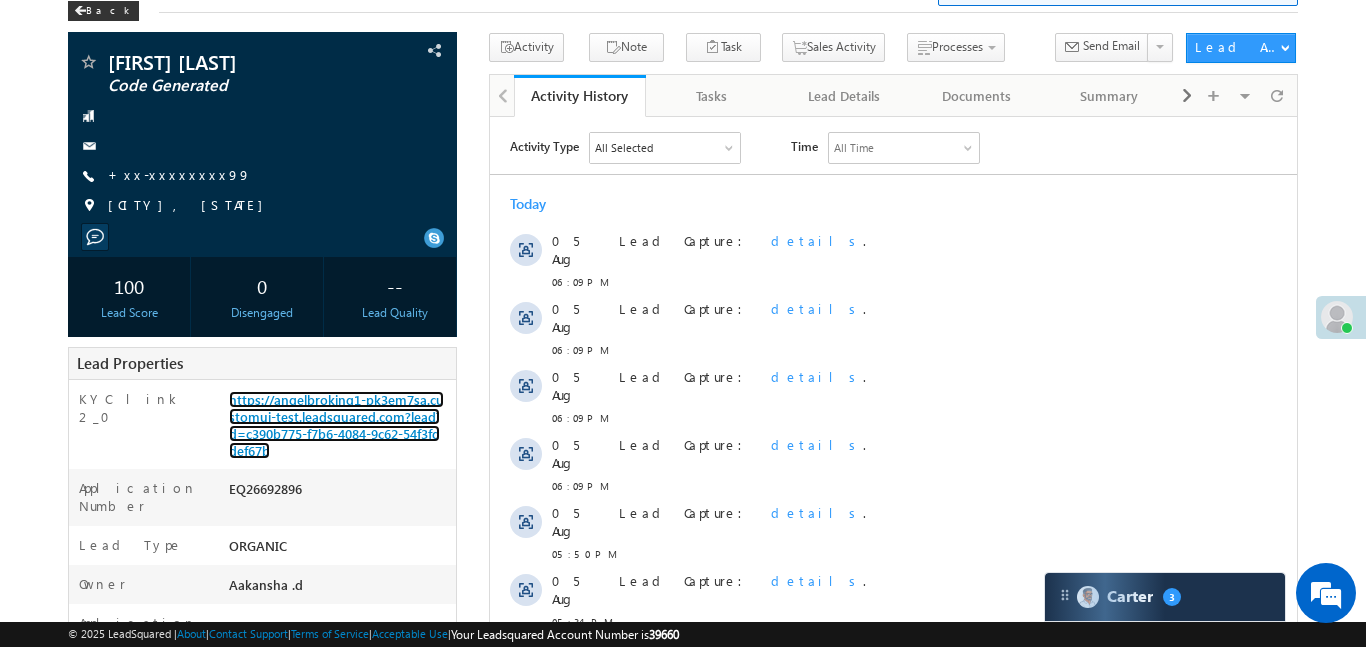 scroll, scrollTop: 0, scrollLeft: 0, axis: both 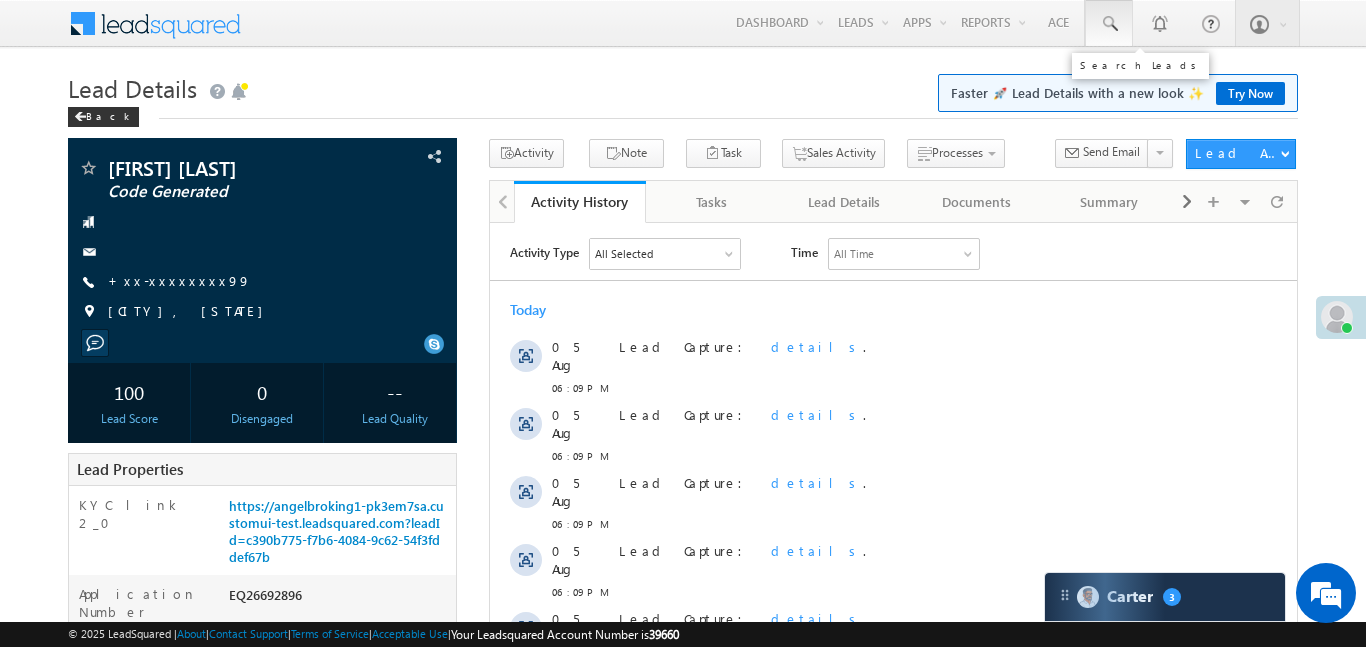 click at bounding box center (1109, 24) 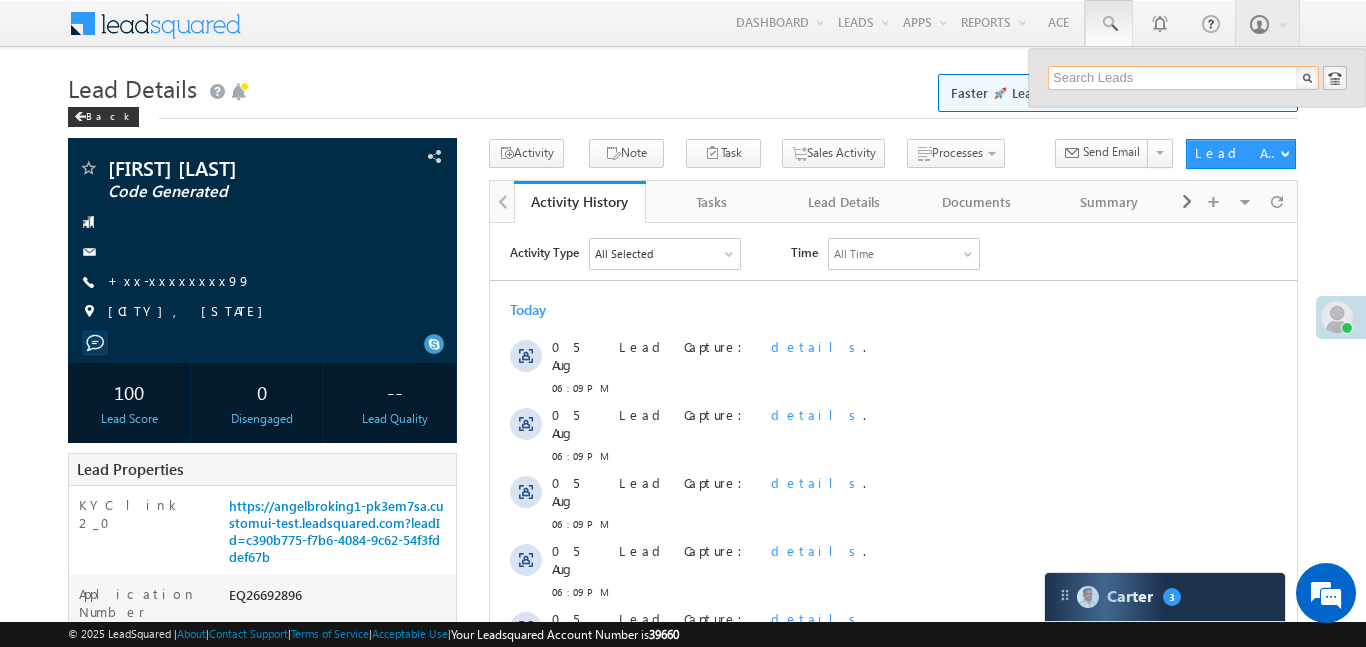 paste on "EQ25880334" 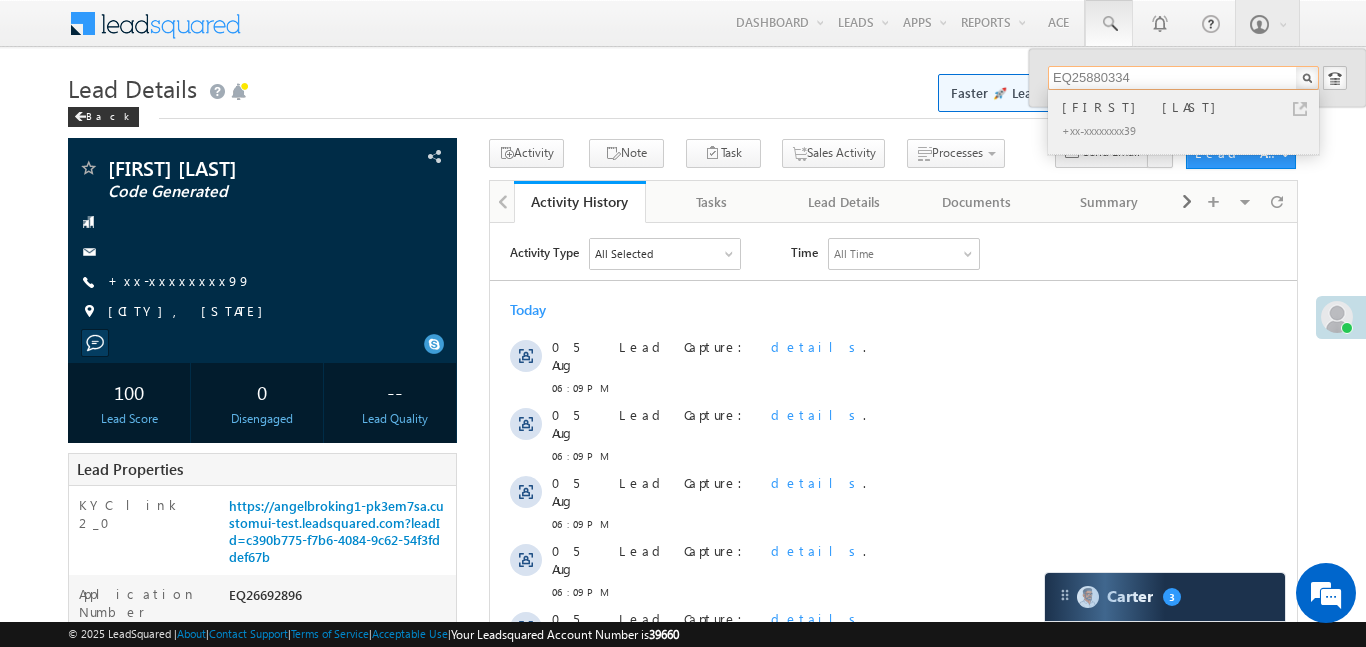 type on "EQ25880334" 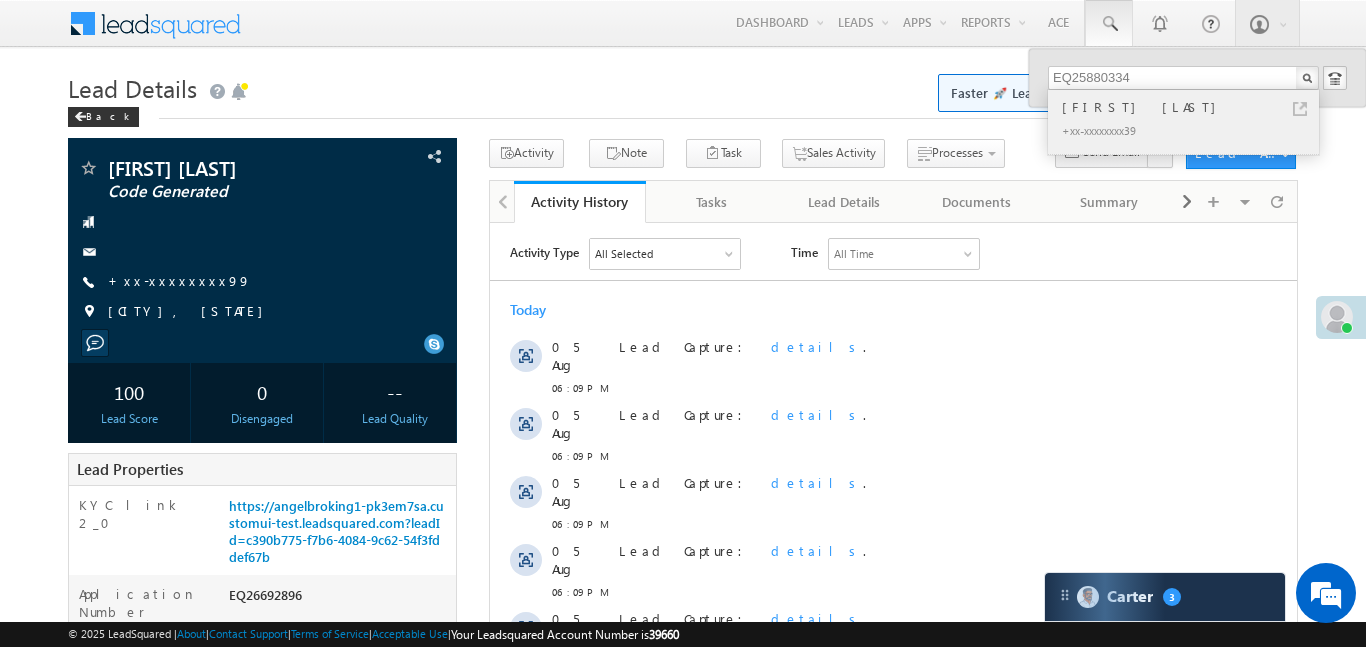 click on "Prakash Maurya" at bounding box center (1192, 107) 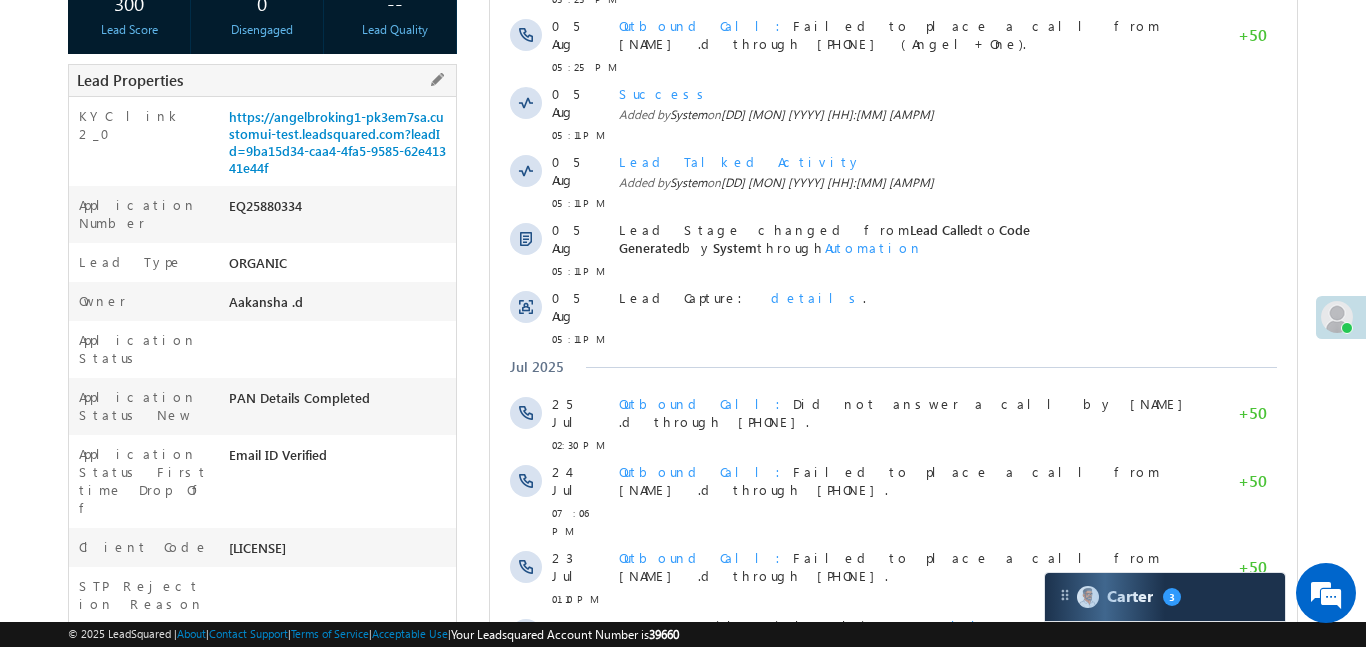 scroll, scrollTop: 298, scrollLeft: 0, axis: vertical 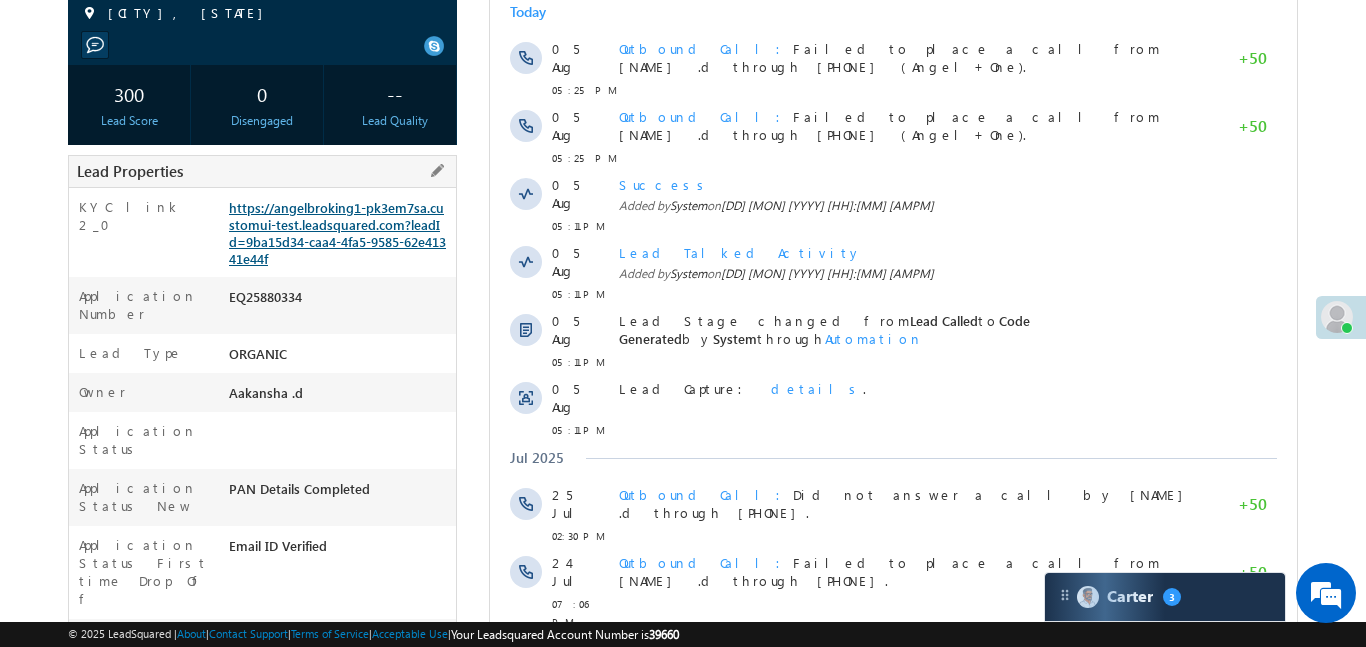 click on "https://angelbroking1-pk3em7sa.customui-test.leadsquared.com?leadId=9ba15d34-caa4-4fa5-9585-62e41341e44f" at bounding box center [337, 233] 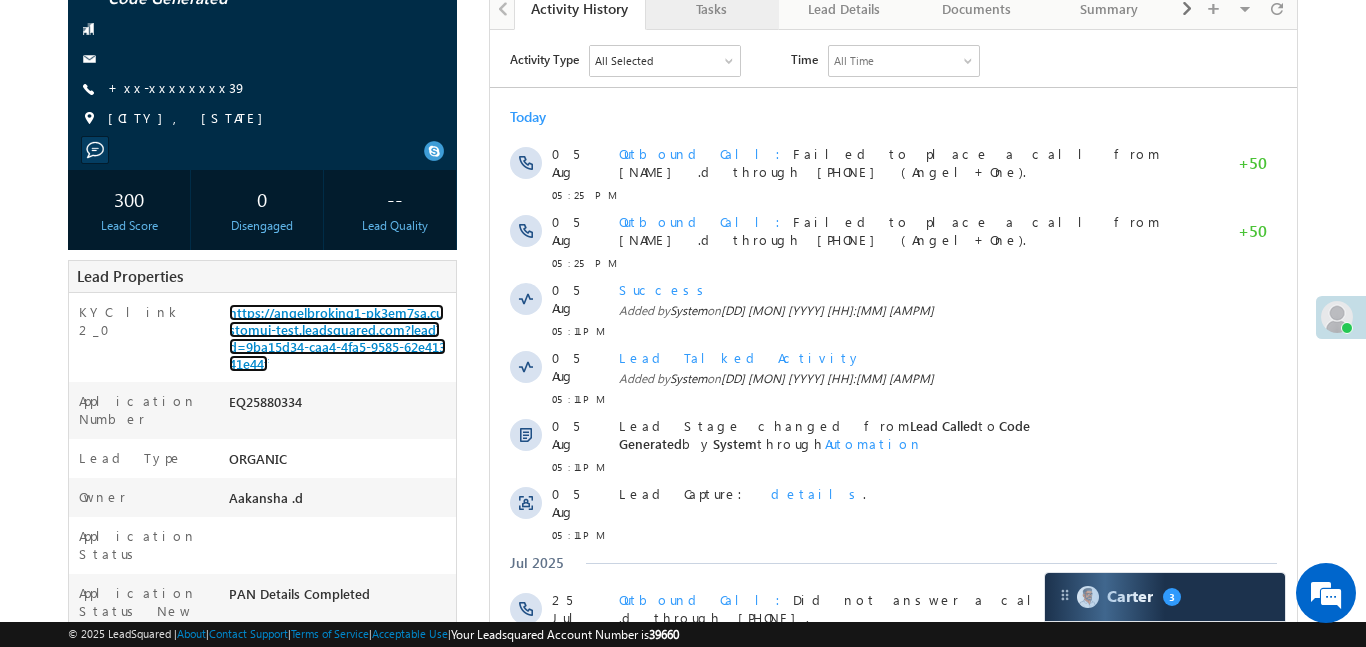 scroll, scrollTop: 190, scrollLeft: 0, axis: vertical 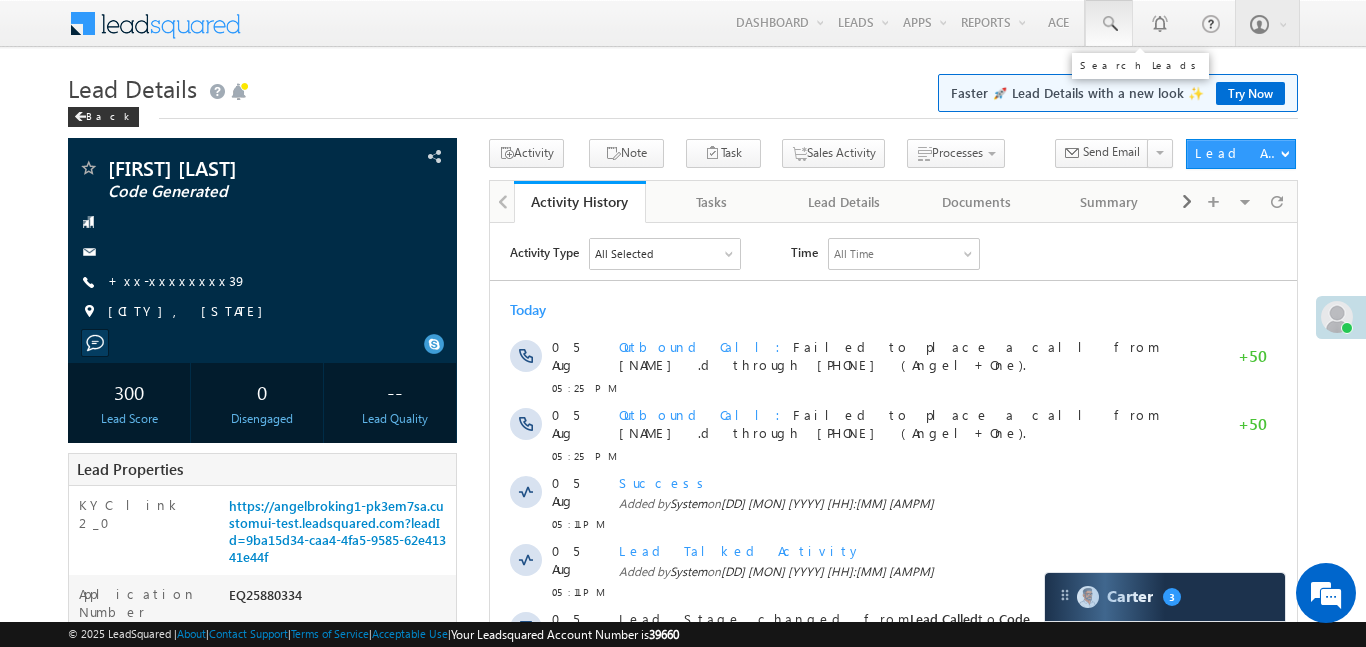 click at bounding box center [1109, 23] 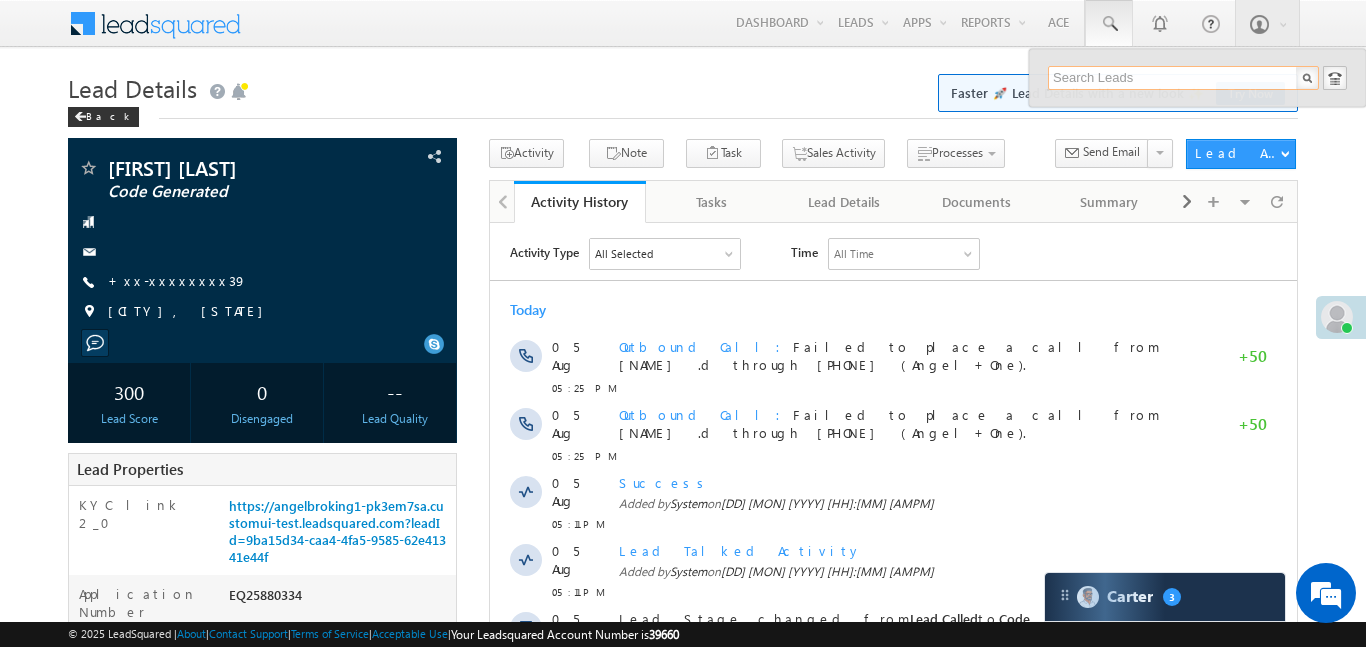 paste on "EQ26471566" 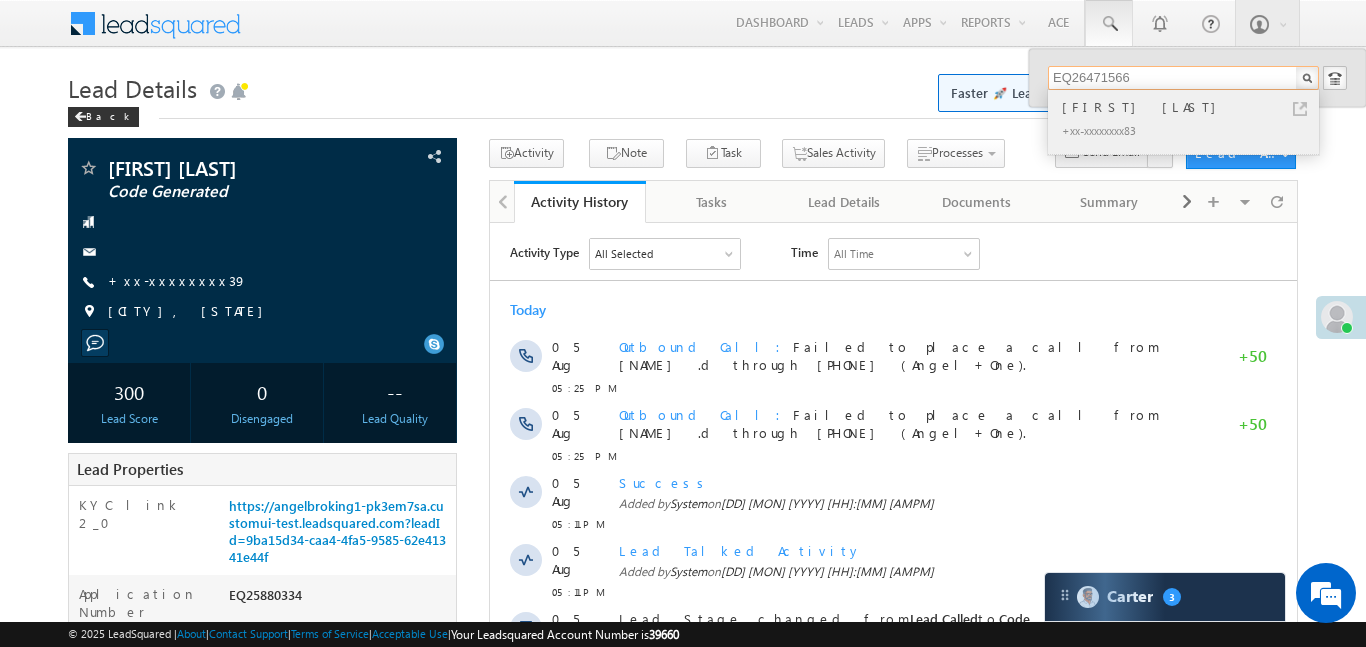 type on "EQ26471566" 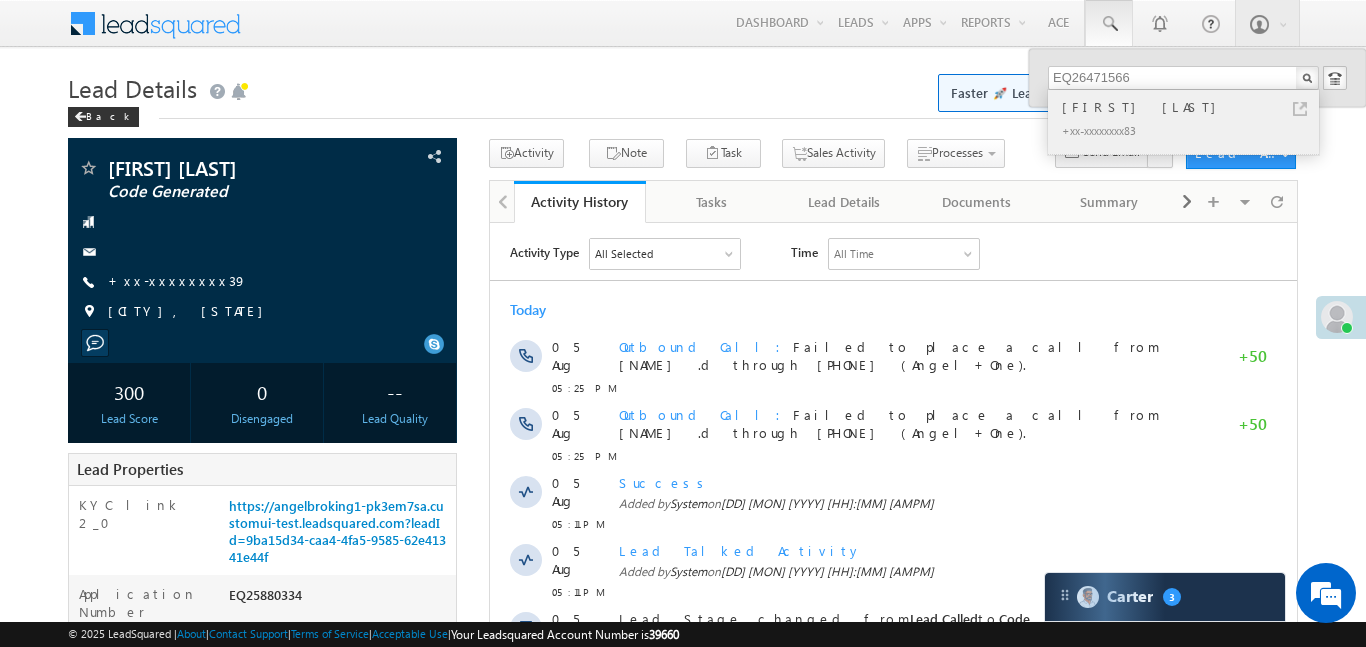 click on "[FIRST] [LAST]" at bounding box center (1192, 107) 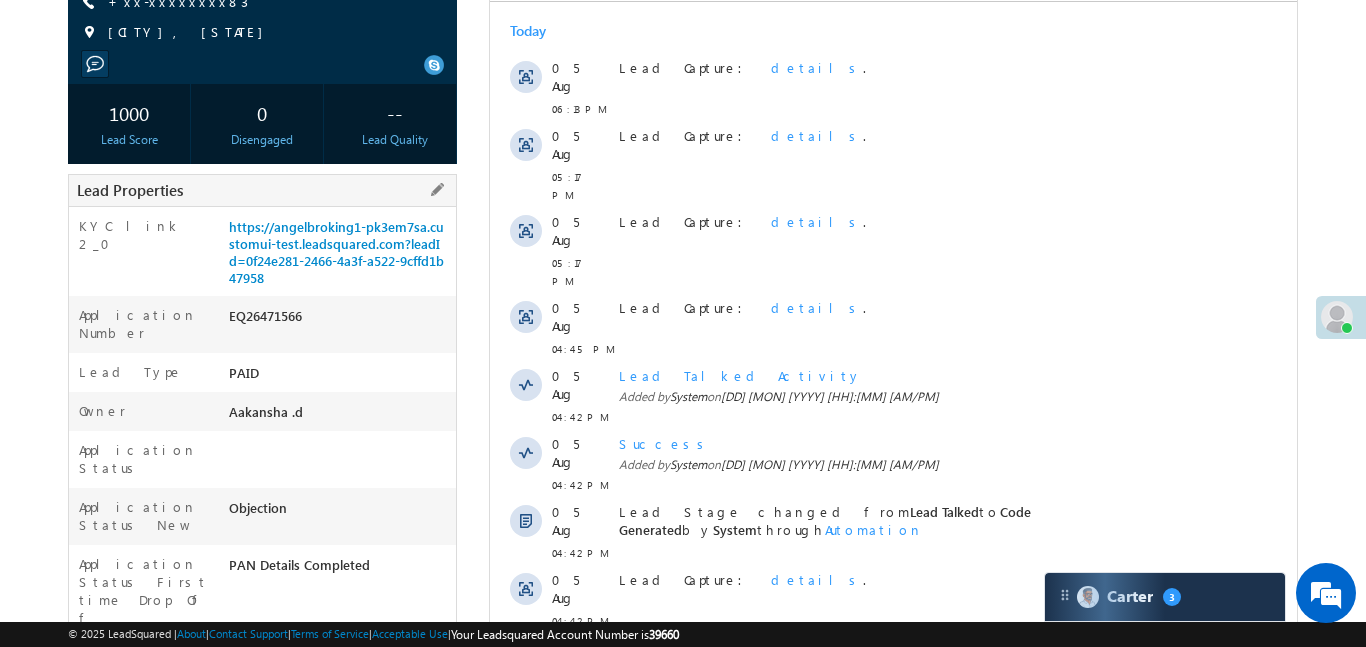 scroll, scrollTop: 355, scrollLeft: 0, axis: vertical 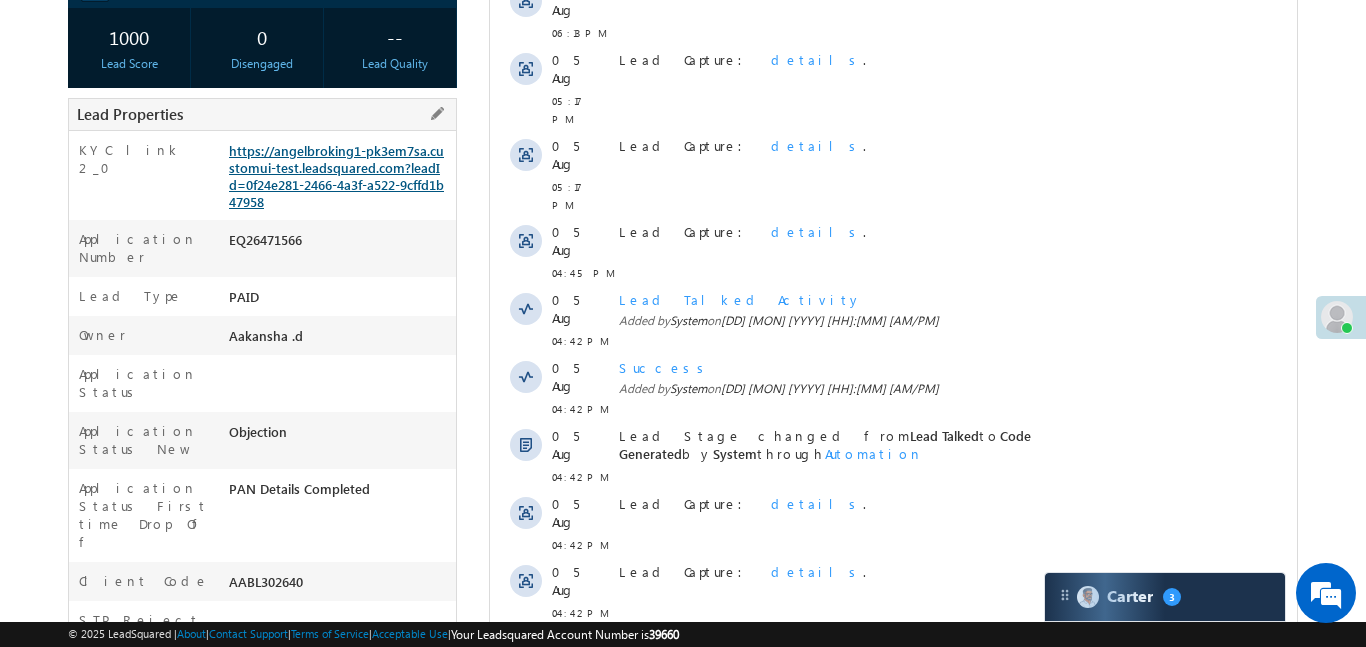 click on "https://angelbroking1-pk3em7sa.customui-test.leadsquared.com?leadId=0f24e281-2466-4a3f-a522-9cffd1b47958" at bounding box center (336, 176) 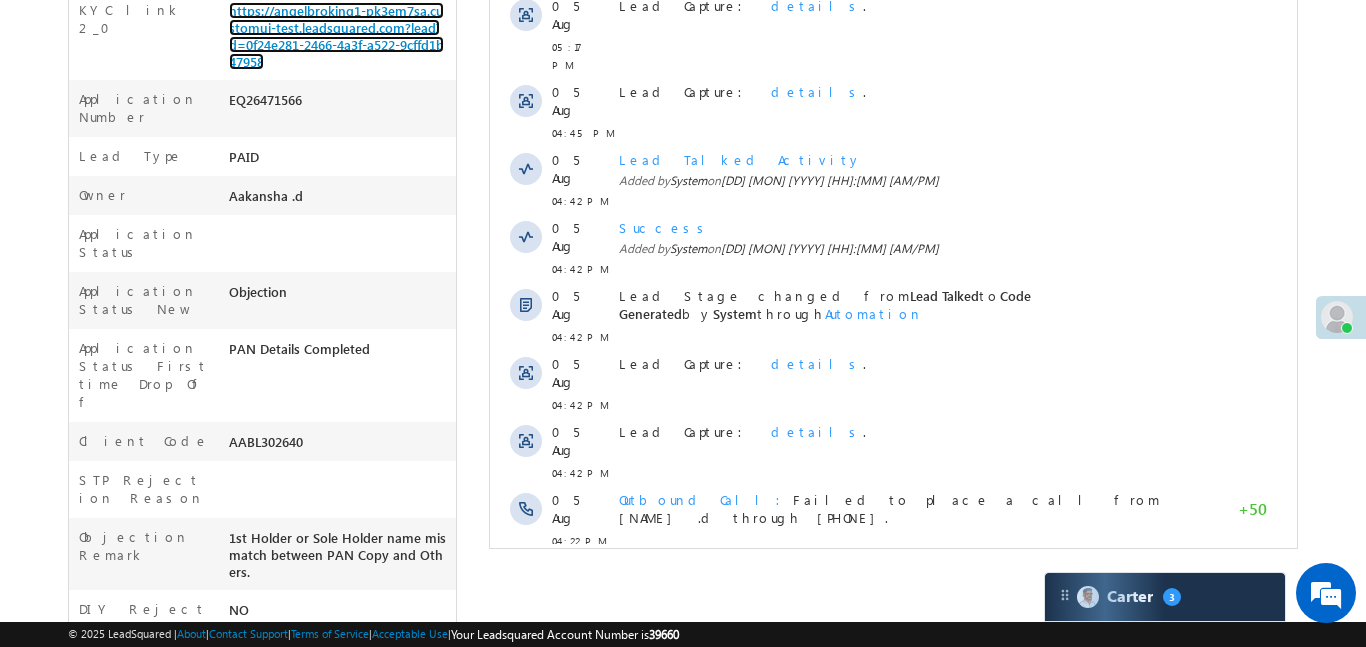 scroll, scrollTop: 500, scrollLeft: 0, axis: vertical 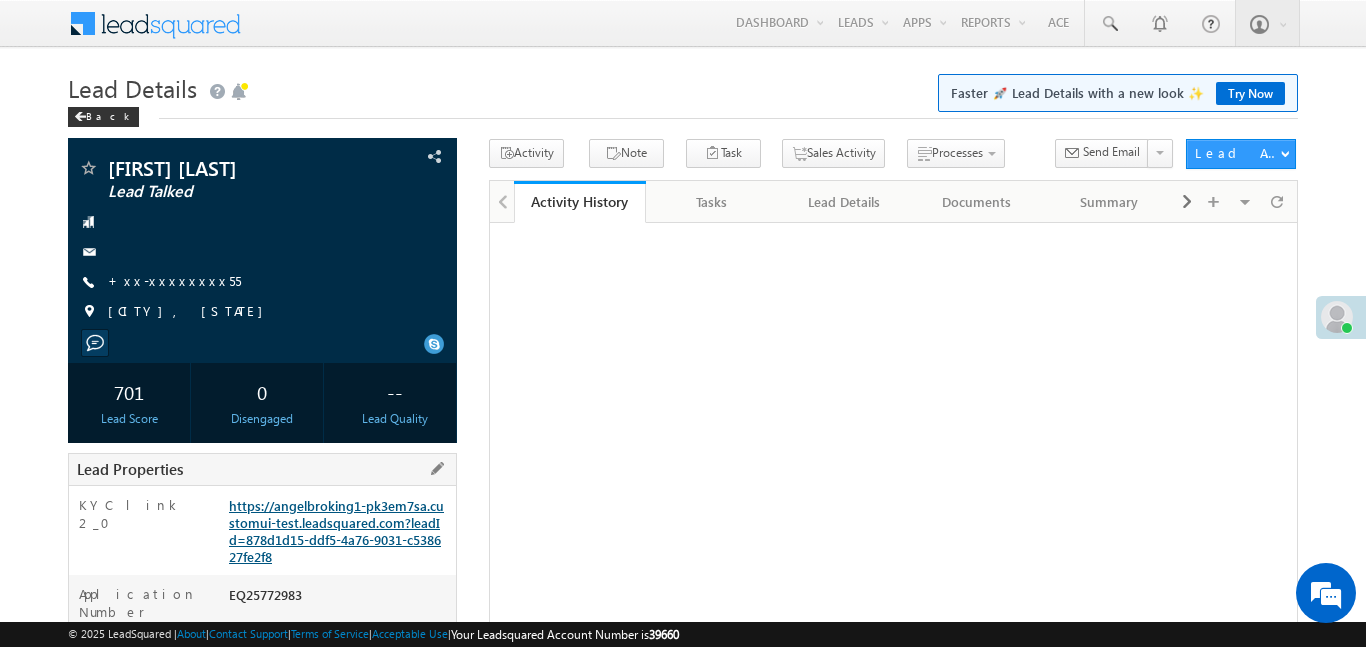 click on "https://angelbroking1-pk3em7sa.customui-test.leadsquared.com?leadId=878d1d15-ddf5-4a76-9031-c538627fe2f8" at bounding box center [336, 531] 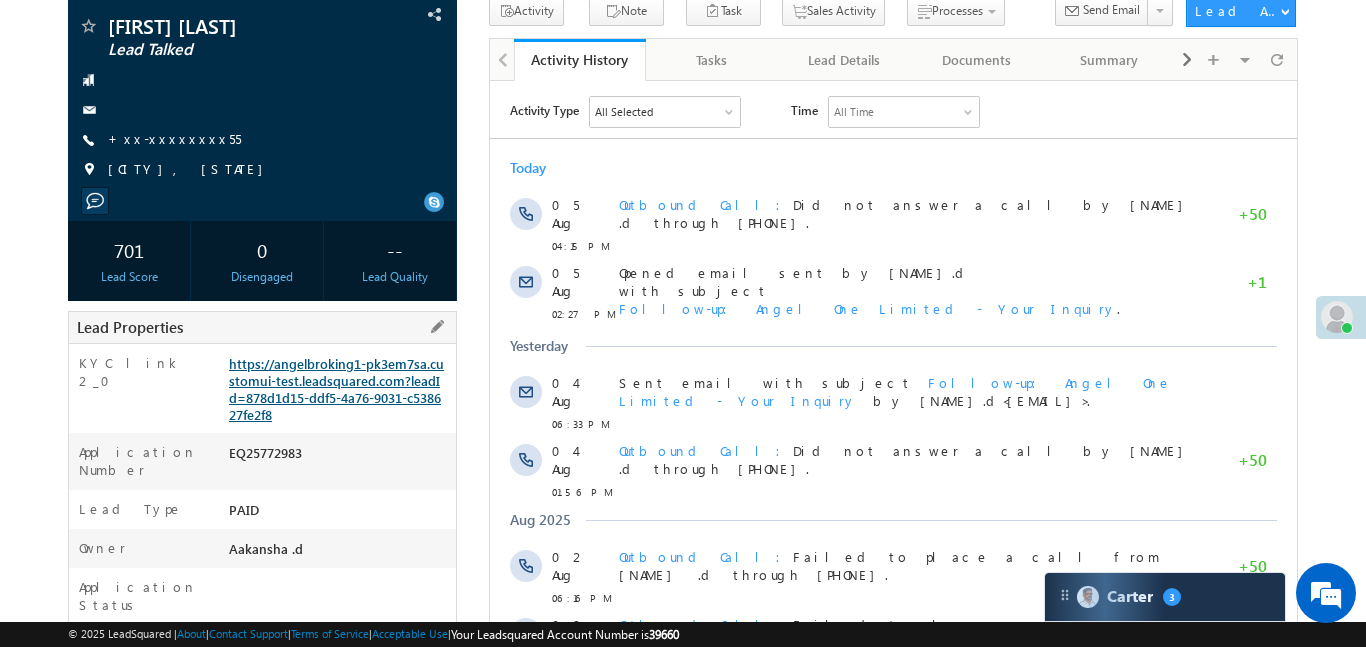 scroll, scrollTop: 0, scrollLeft: 0, axis: both 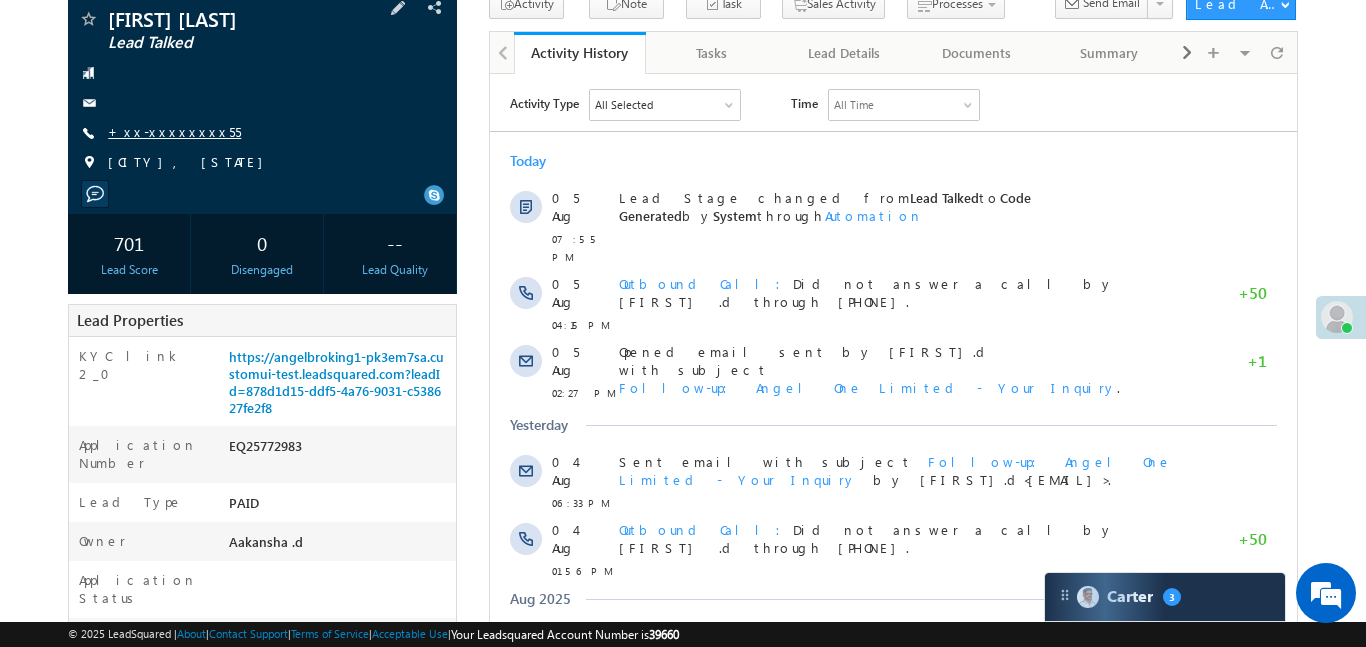 click on "+xx-xxxxxxxx55" at bounding box center [174, 131] 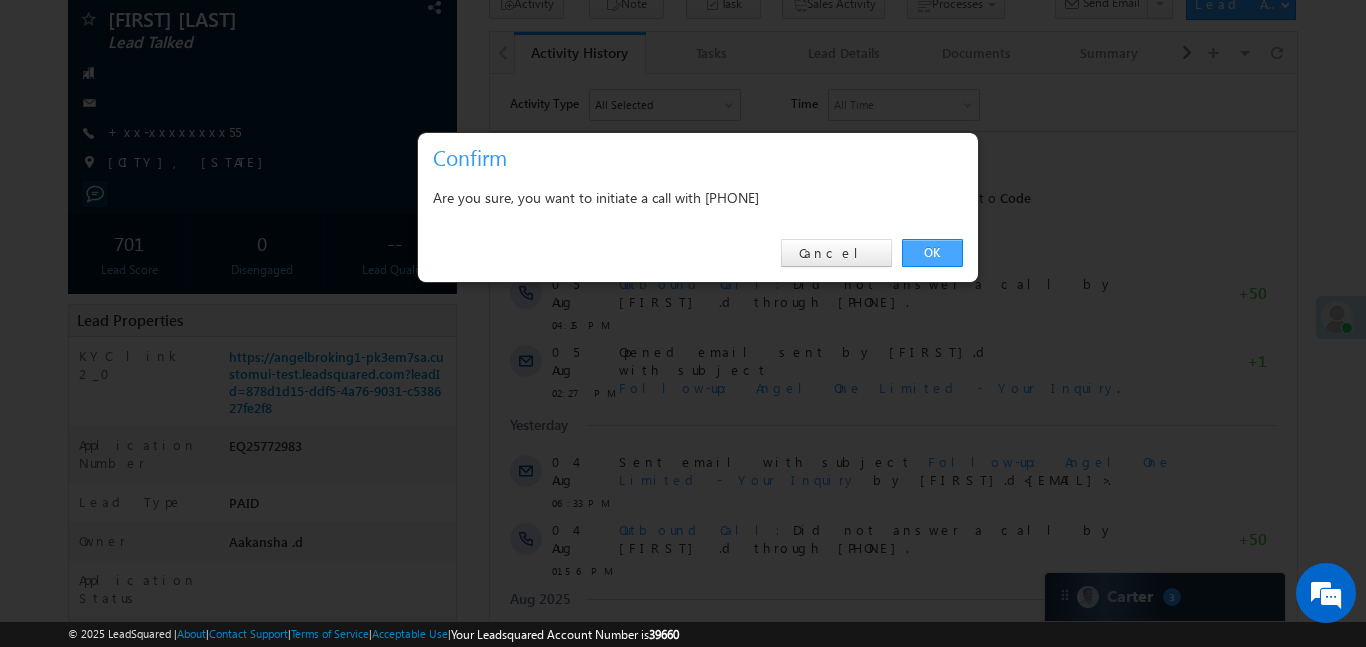 click on "OK" at bounding box center [932, 253] 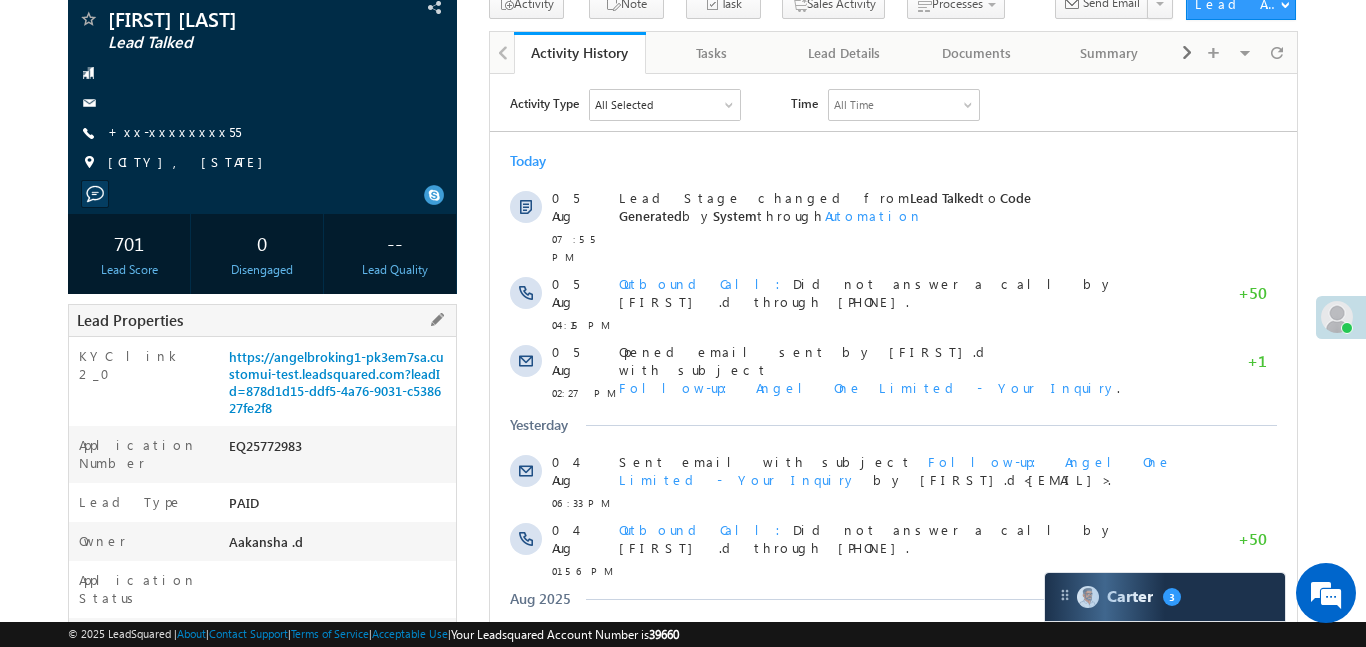 click on "https://angelbroking1-pk3em7sa.customui-test.leadsquared.com?leadId=878d1d15-ddf5-4a76-9031-c538627fe2f8" at bounding box center (340, 386) 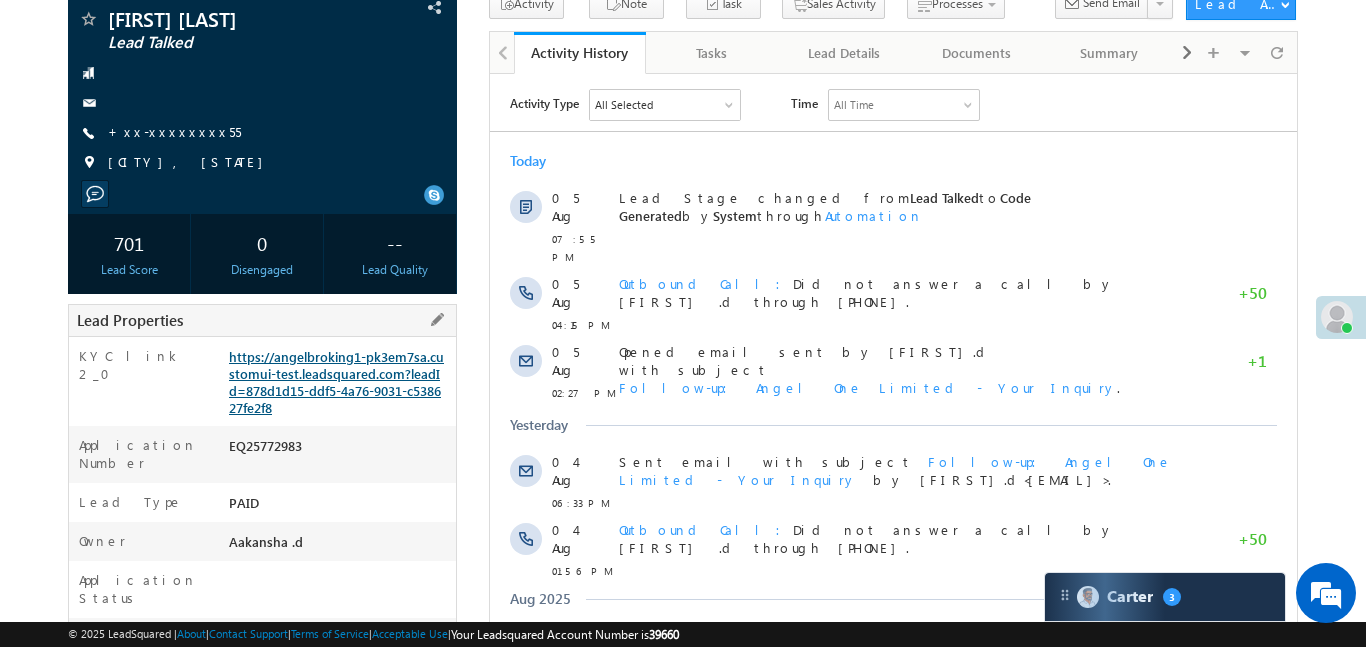 click on "https://angelbroking1-pk3em7sa.customui-test.leadsquared.com?leadId=878d1d15-ddf5-4a76-9031-c538627fe2f8" at bounding box center [336, 382] 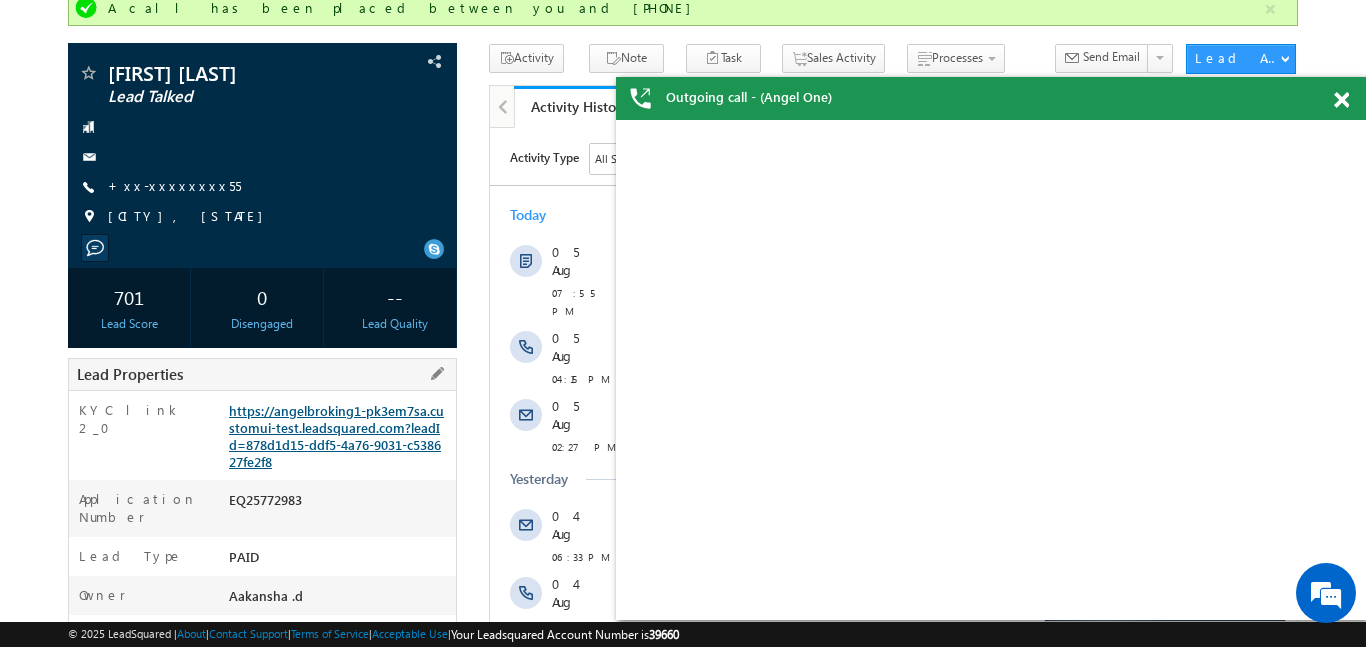 scroll, scrollTop: 203, scrollLeft: 0, axis: vertical 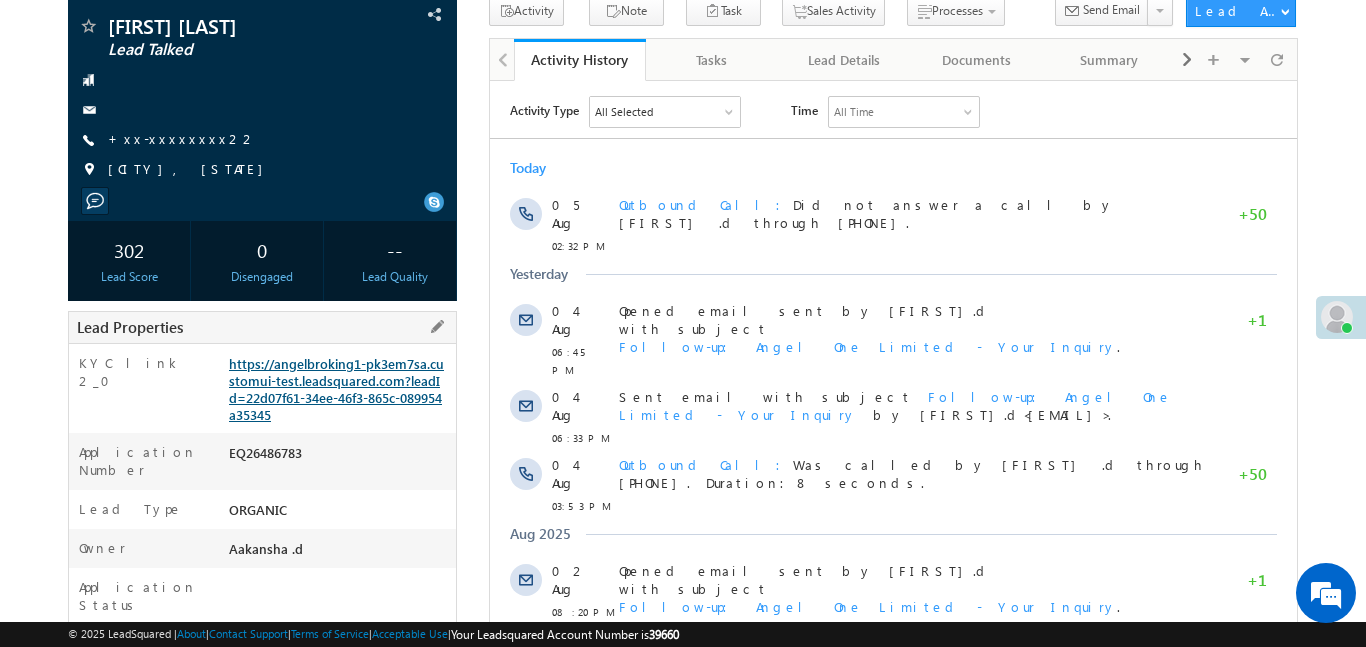 click on "https://angelbroking1-pk3em7sa.customui-test.leadsquared.com?leadId=22d07f61-34ee-46f3-865c-089954a35345" at bounding box center (336, 389) 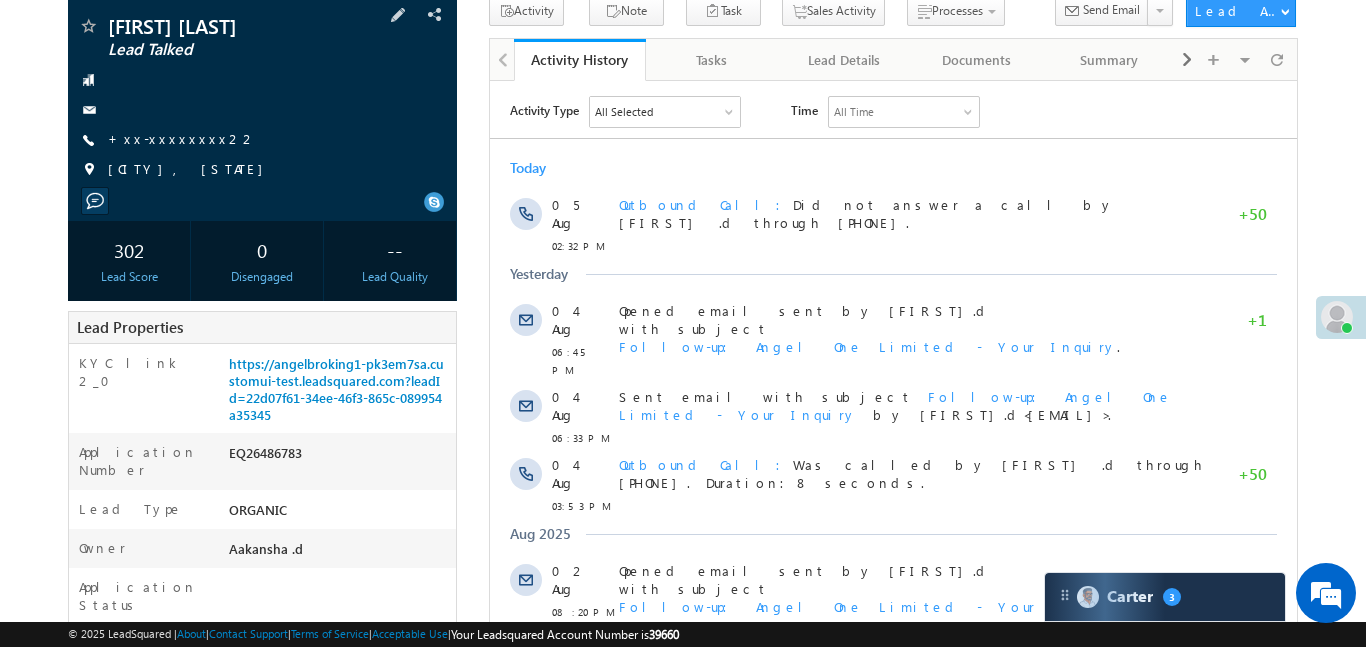 click on "Jashandeep singh
Lead Talked
+xx-xxxxxxxx22" at bounding box center [262, 103] 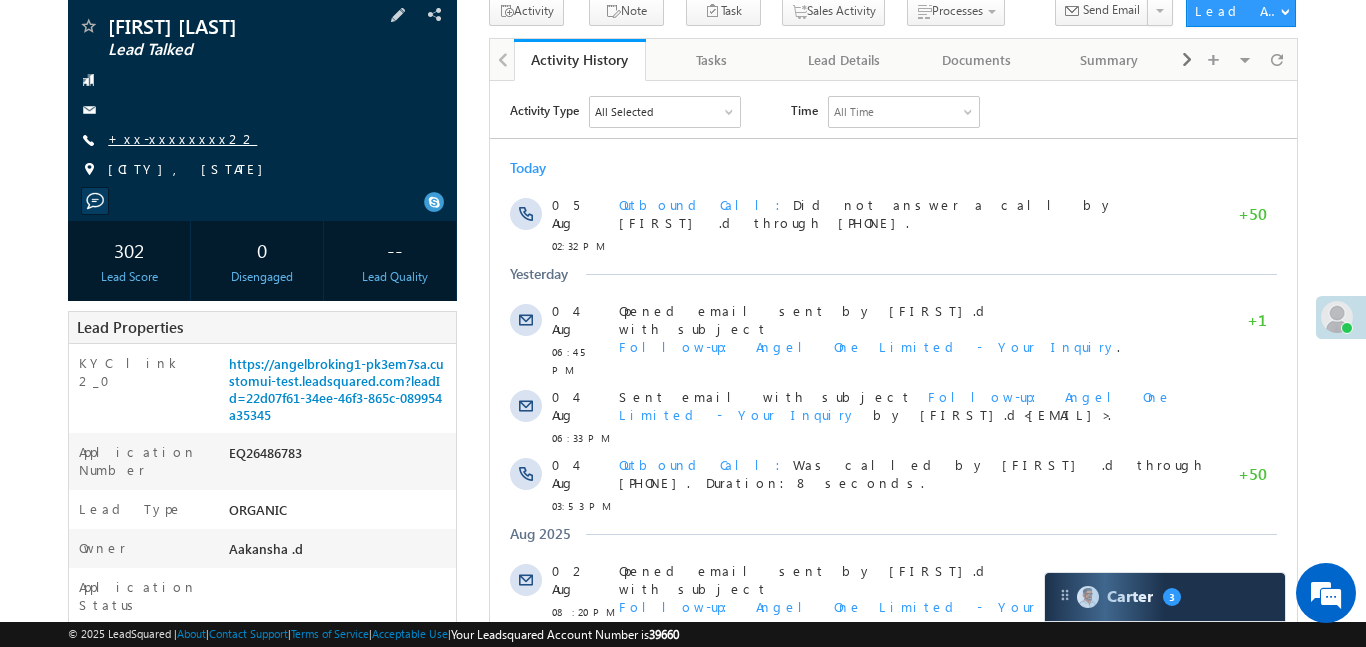 click on "+xx-xxxxxxxx22" at bounding box center (182, 138) 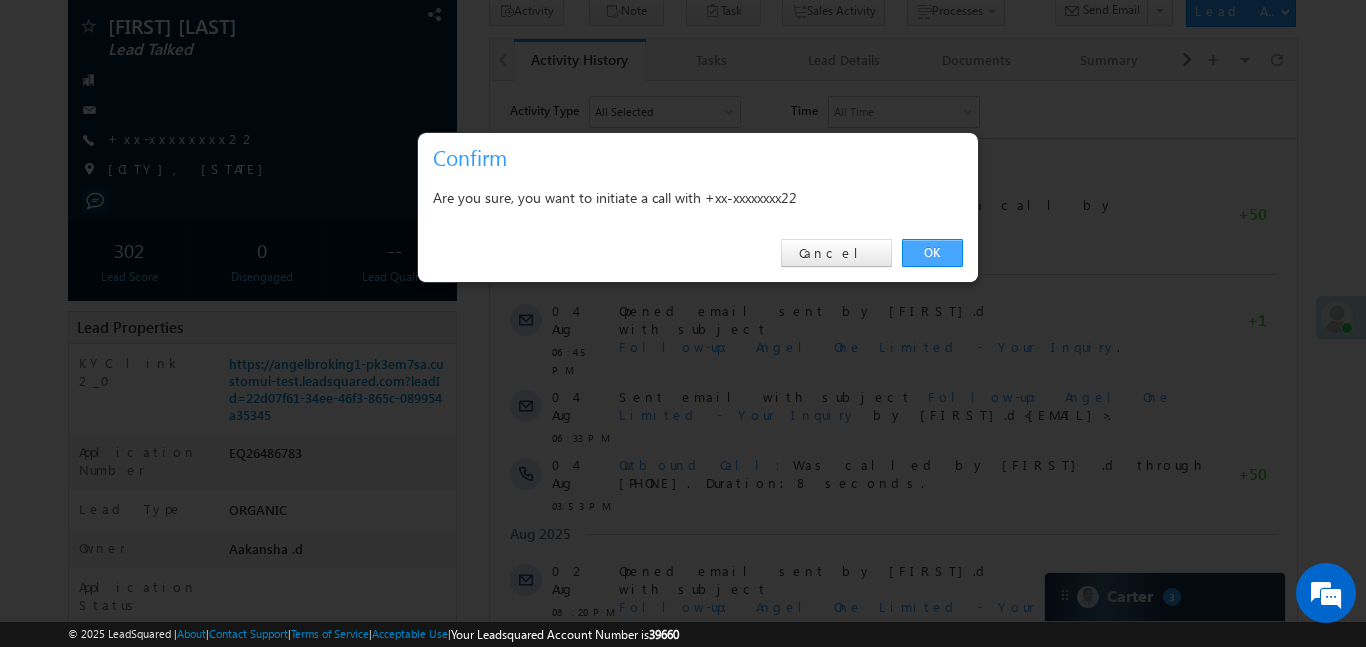 click on "OK" at bounding box center [932, 253] 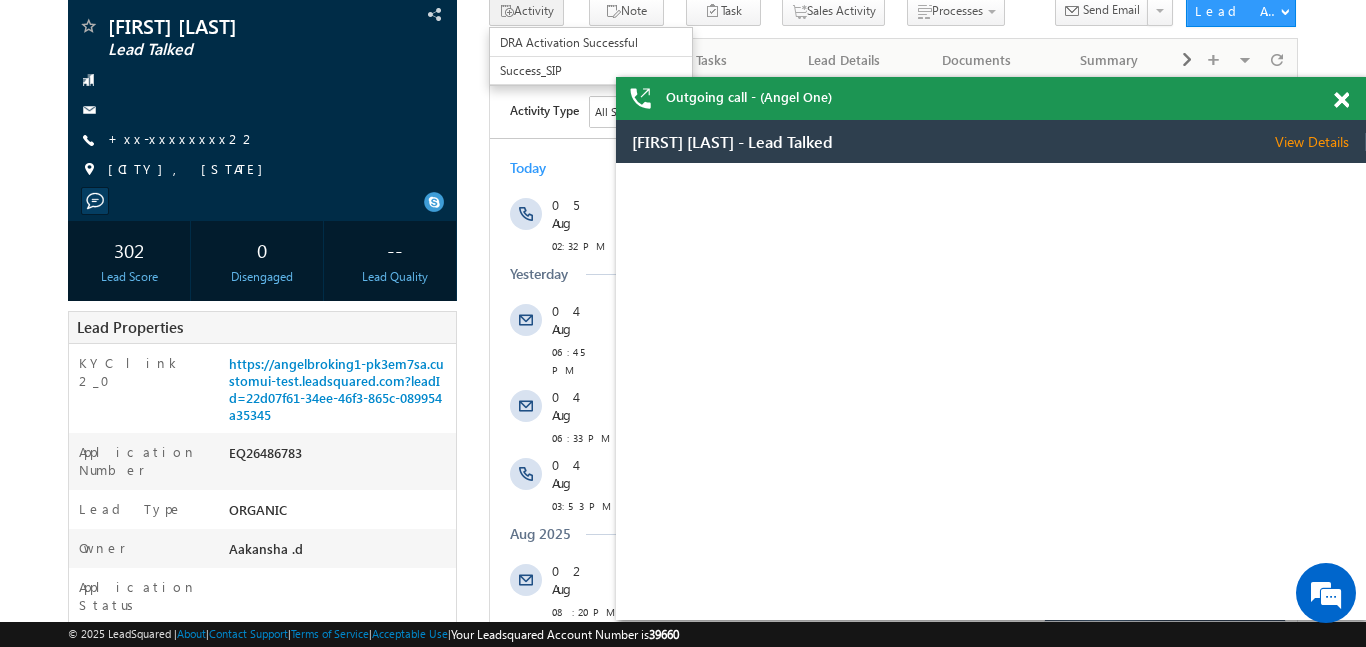 scroll, scrollTop: 0, scrollLeft: 0, axis: both 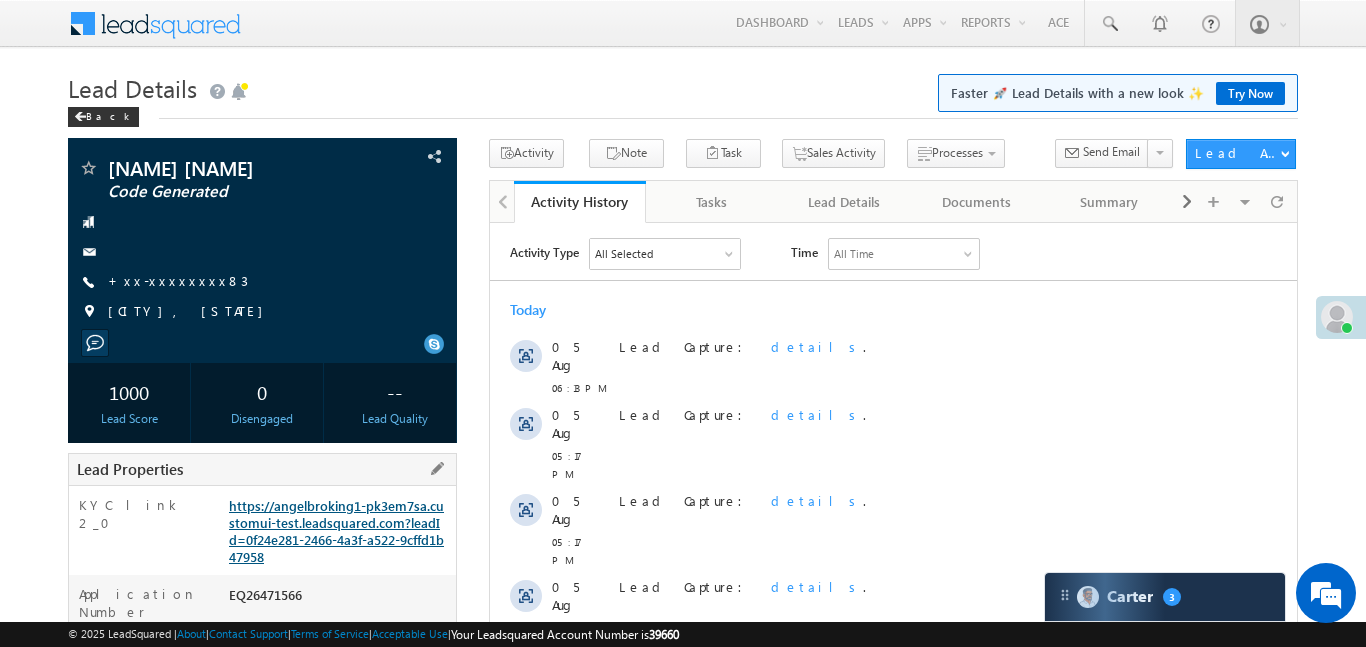click on "https://angelbroking1-pk3em7sa.customui-test.leadsquared.com?leadId=0f24e281-2466-4a3f-a522-9cffd1b47958" at bounding box center [336, 531] 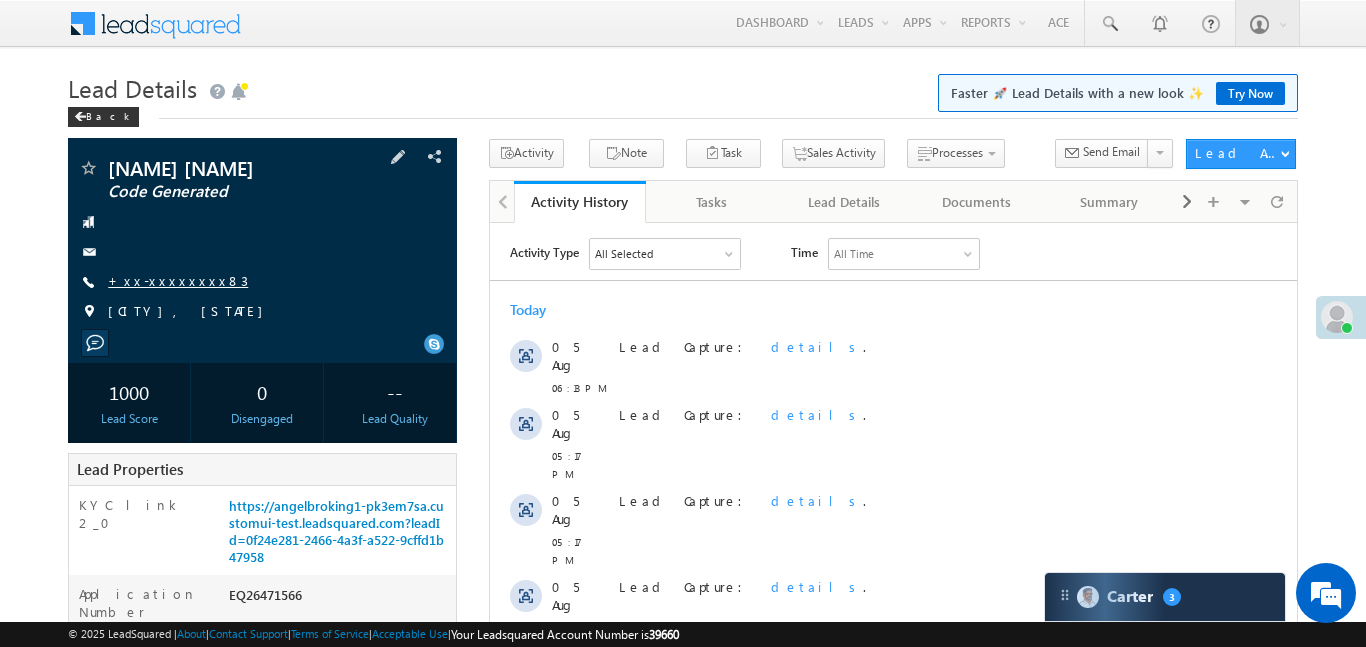 click on "+xx-xxxxxxxx83" at bounding box center (178, 280) 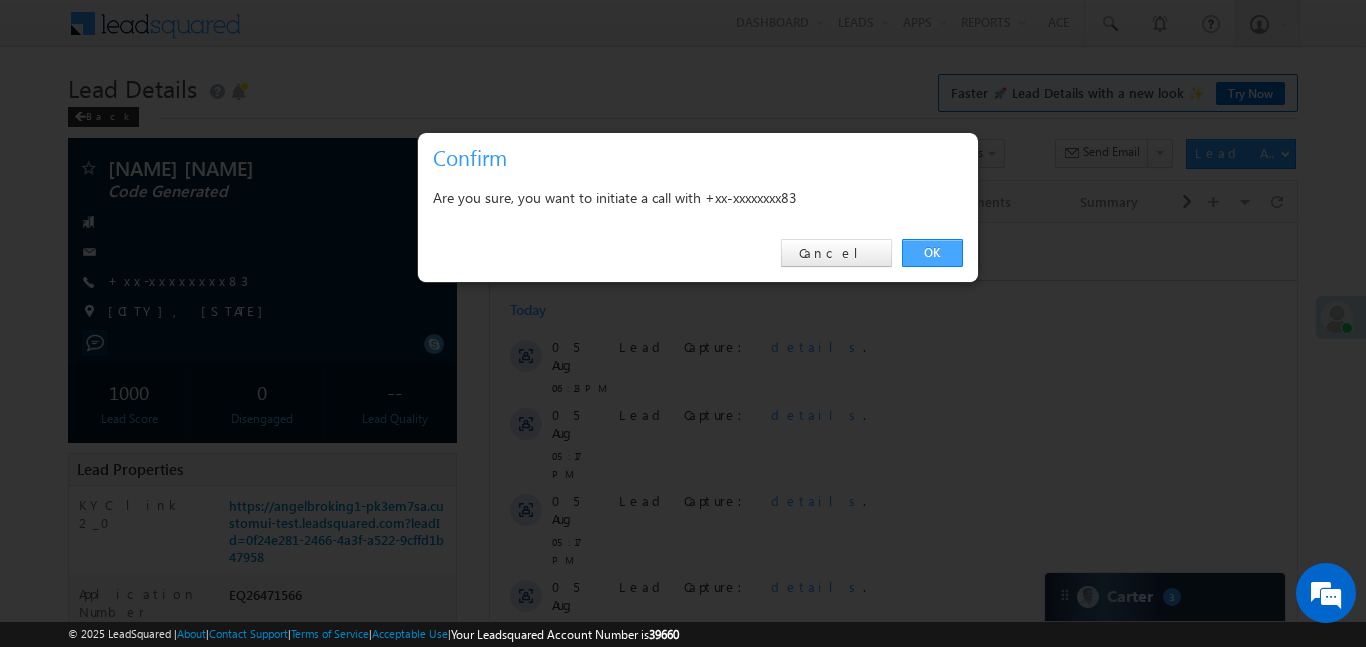 click on "OK" at bounding box center [932, 253] 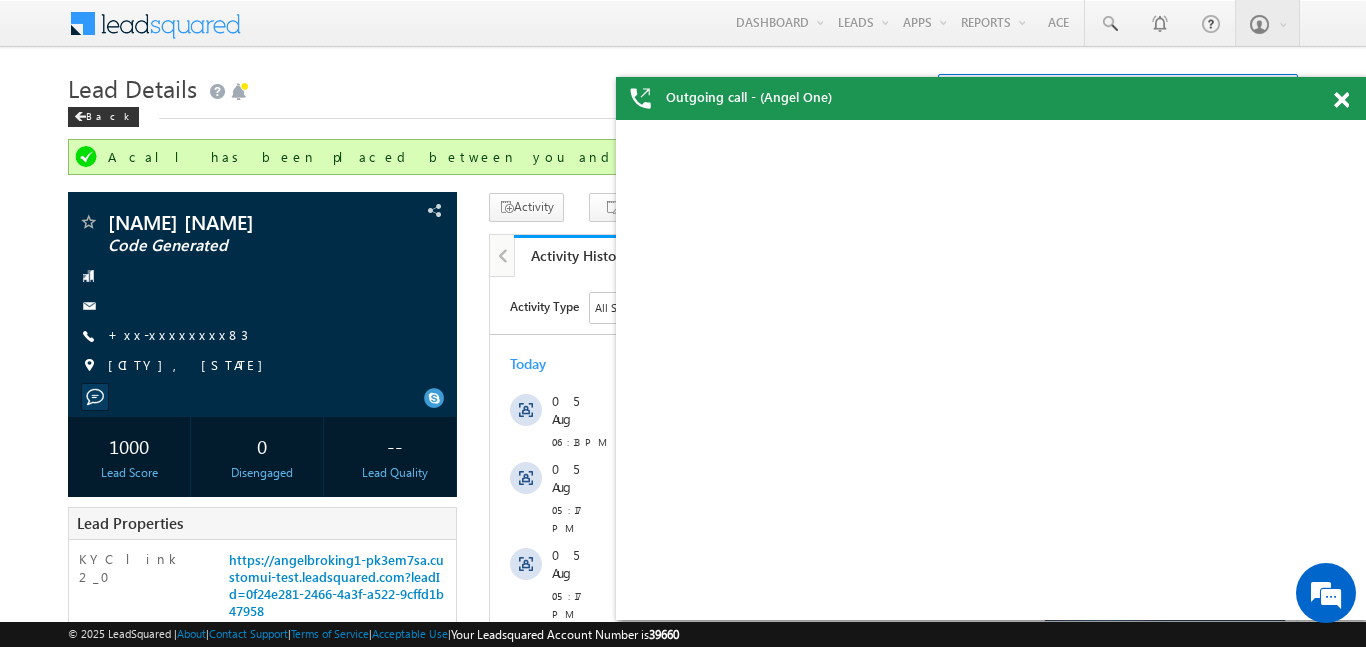 scroll, scrollTop: 0, scrollLeft: 0, axis: both 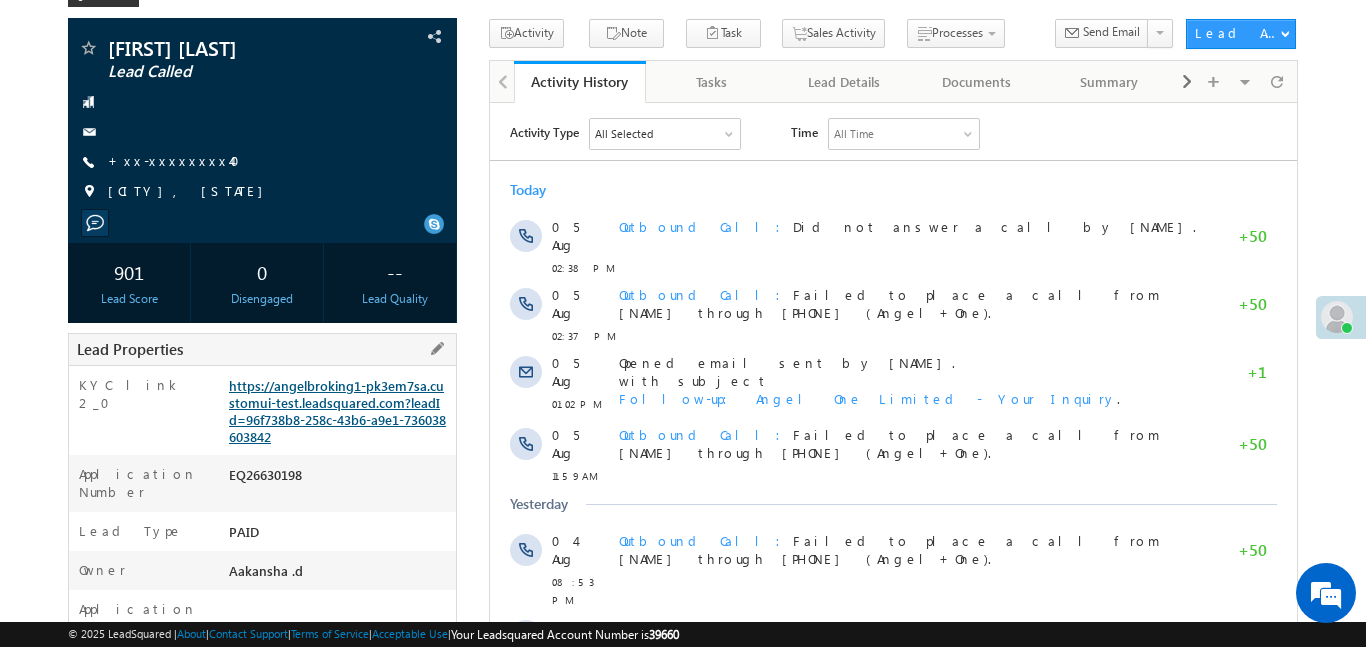 click on "https://angelbroking1-pk3em7sa.customui-test.leadsquared.com?leadId=96f738b8-258c-43b6-a9e1-736038603842" at bounding box center [337, 411] 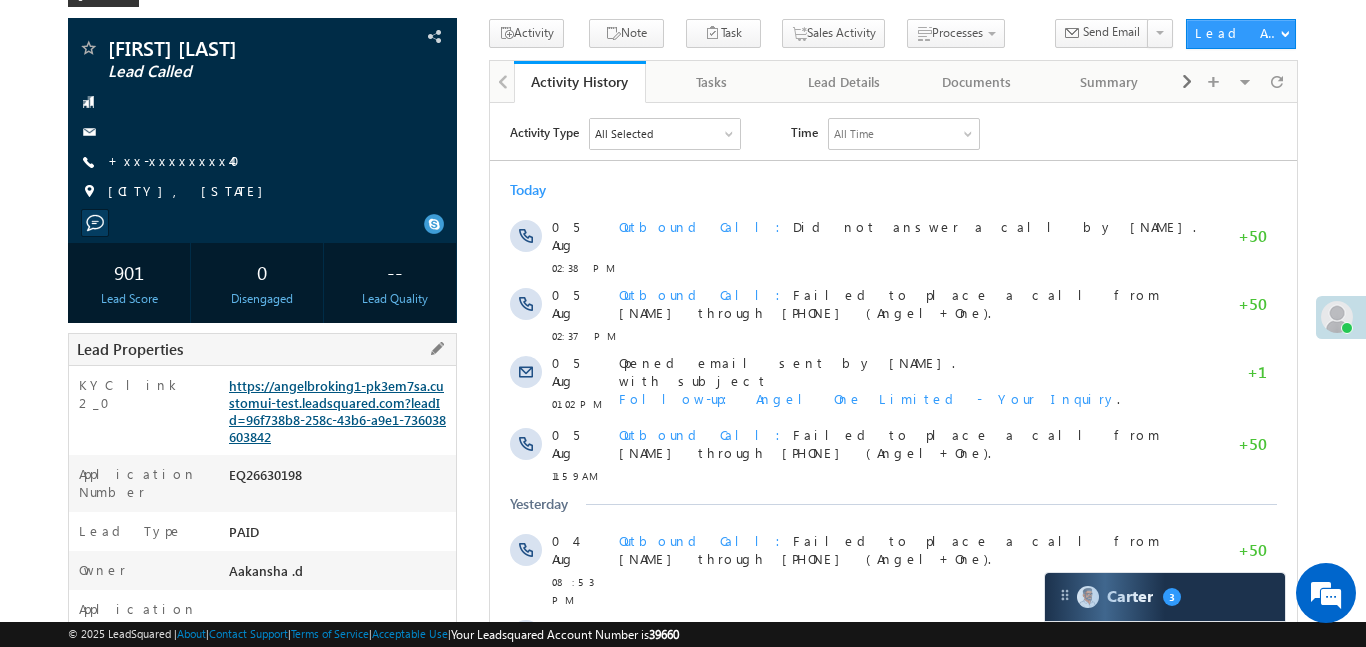 scroll, scrollTop: 0, scrollLeft: 0, axis: both 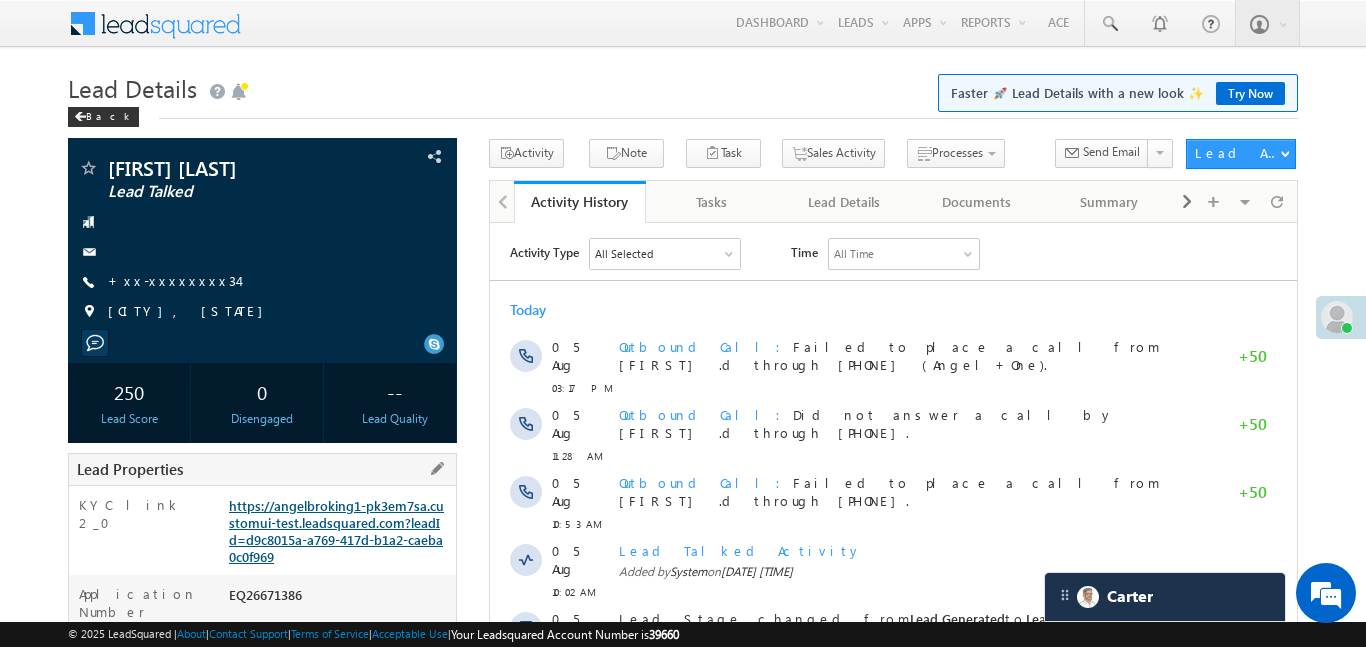 click on "https://angelbroking1-pk3em7sa.customui-test.leadsquared.com?leadId=d9c8015a-a769-417d-b1a2-caeba0c0f969" at bounding box center [336, 531] 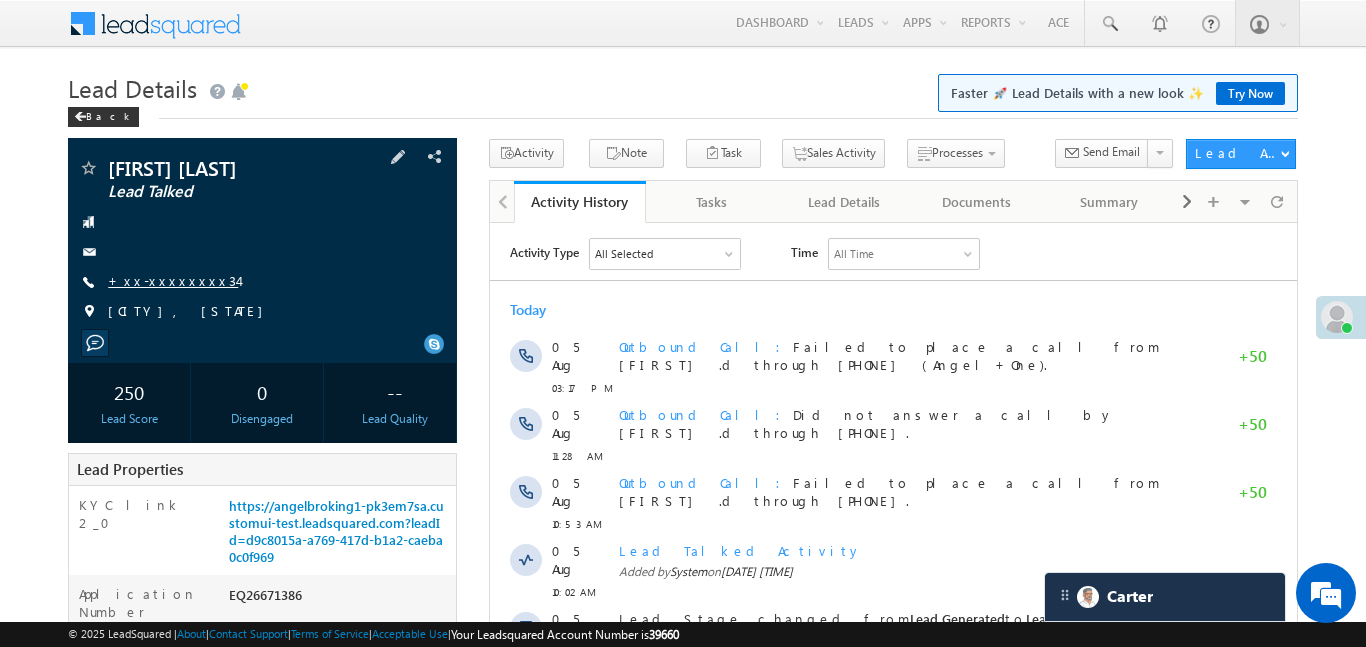 click on "+xx-xxxxxxxx34" at bounding box center (173, 280) 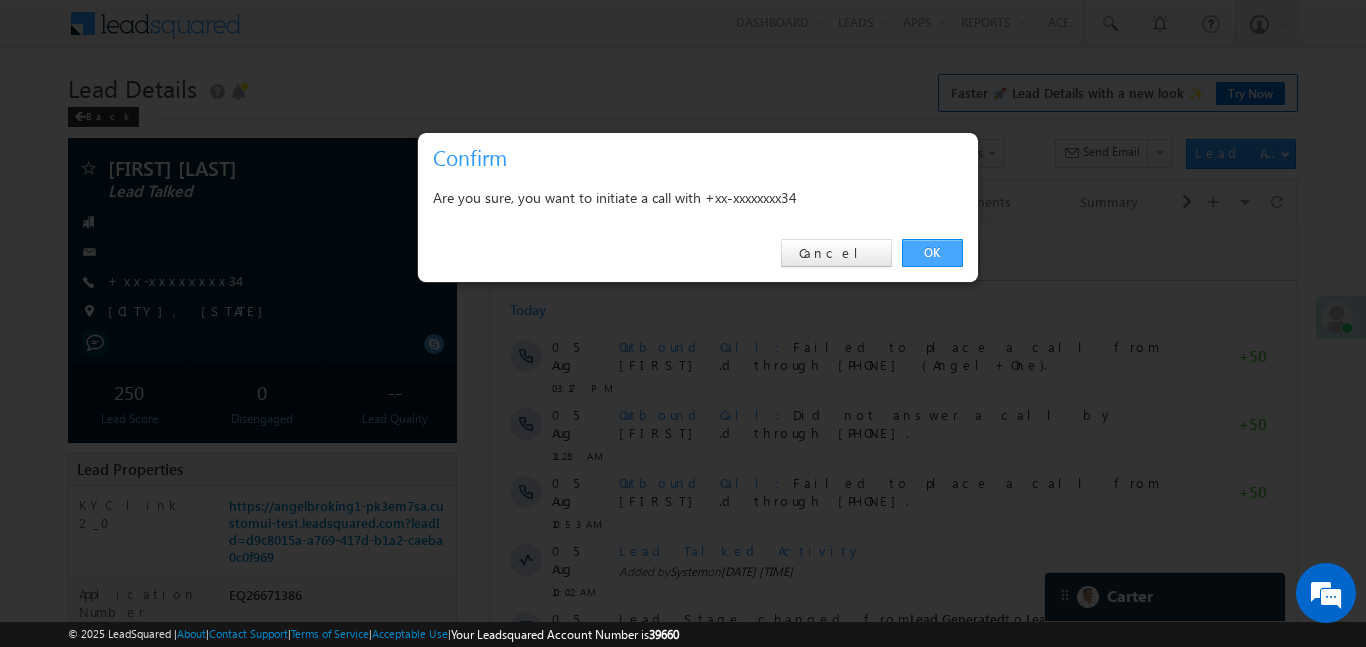 click on "OK" at bounding box center [932, 253] 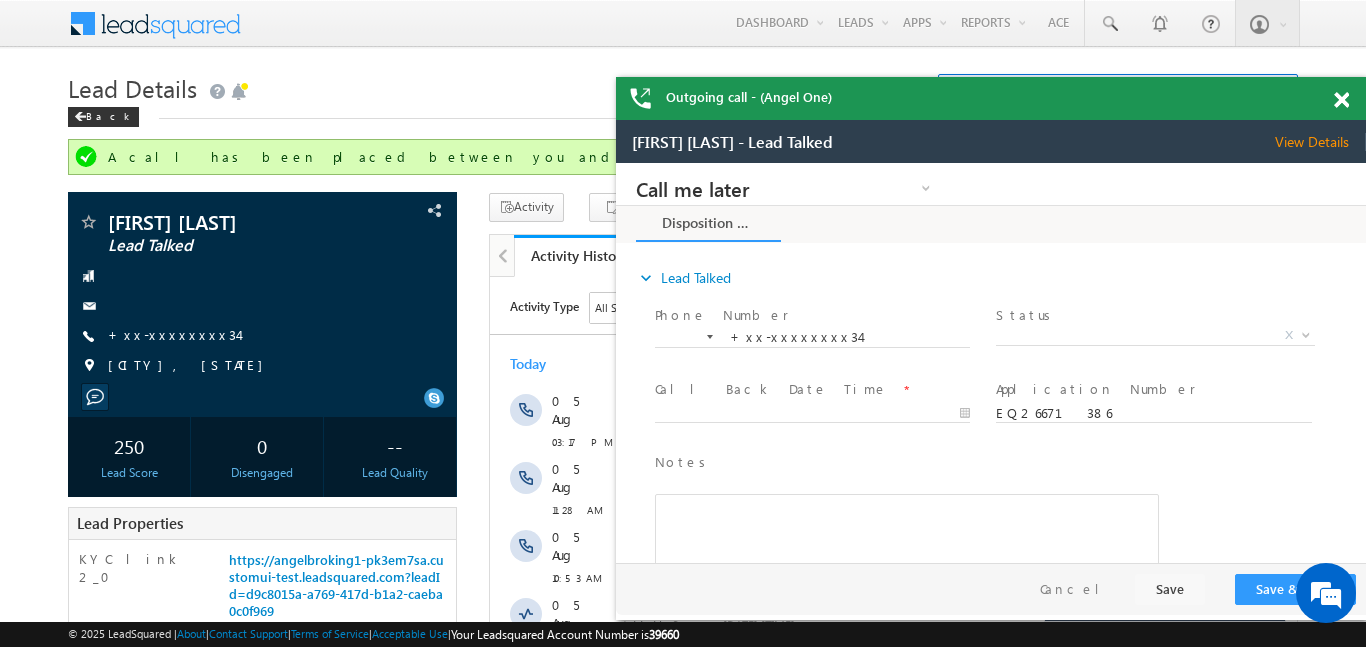 scroll, scrollTop: 0, scrollLeft: 0, axis: both 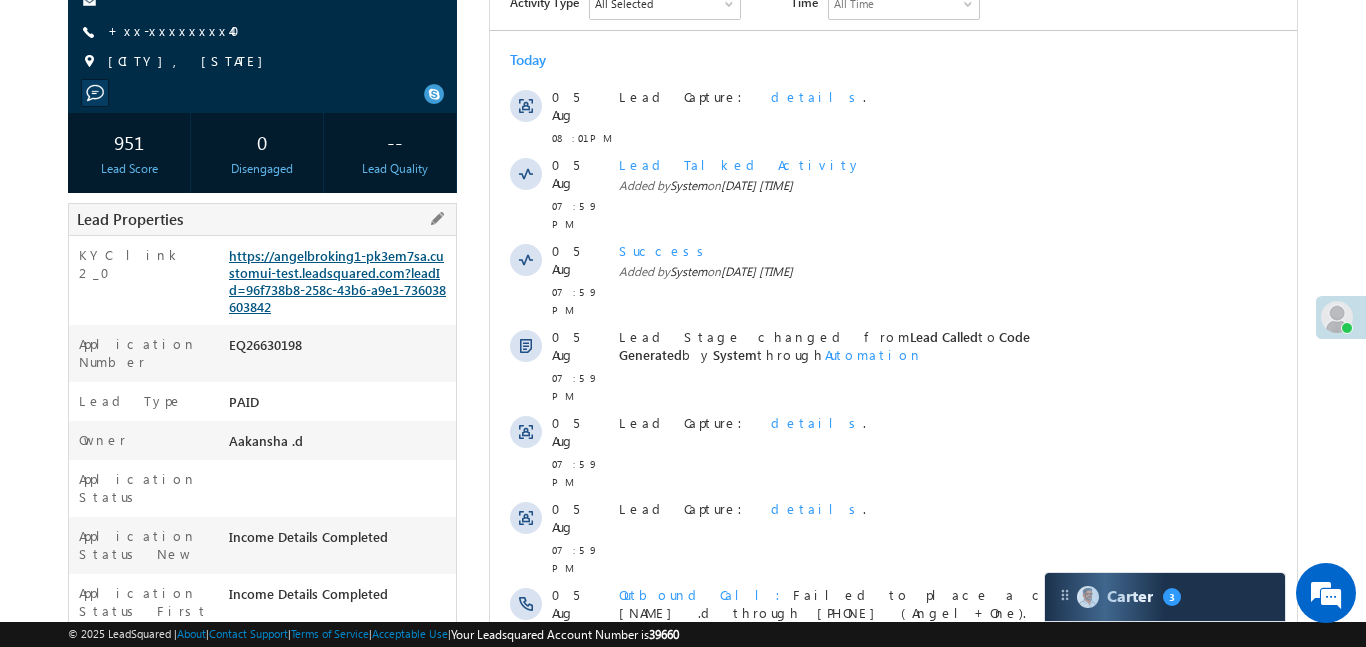 click on "https://angelbroking1-pk3em7sa.customui-test.leadsquared.com?leadId=96f738b8-258c-43b6-a9e1-736038603842" at bounding box center (337, 281) 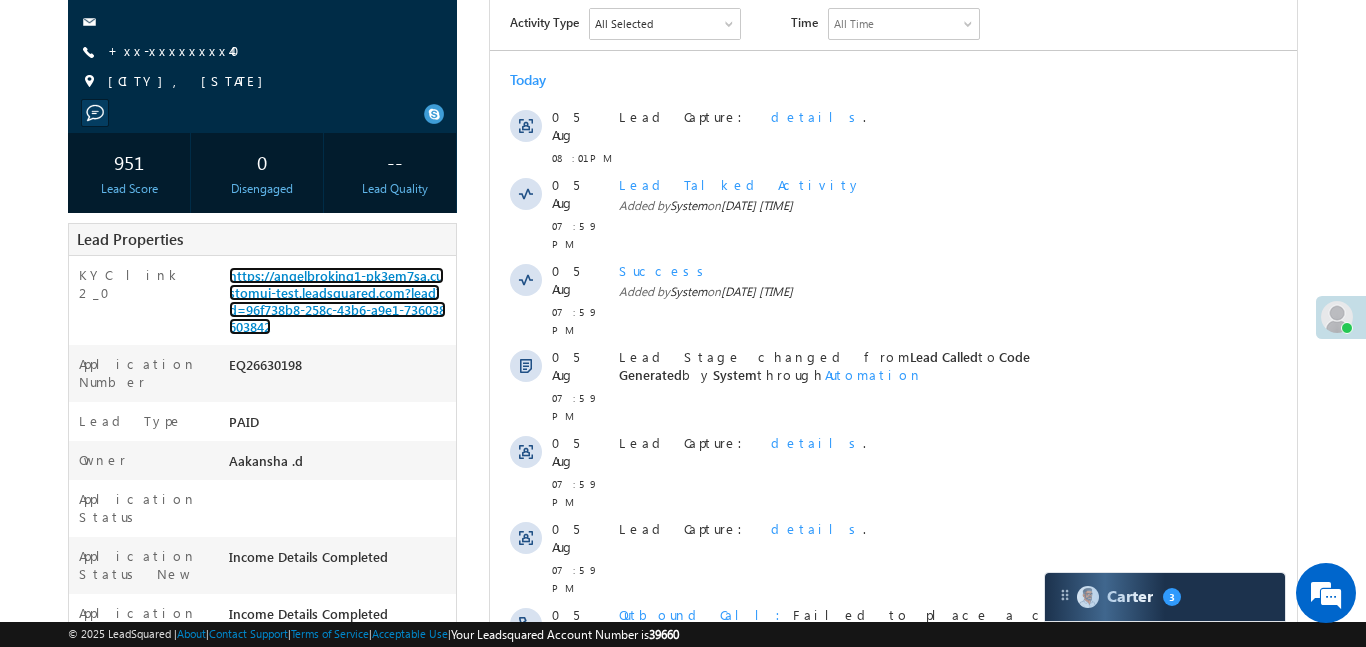 scroll, scrollTop: 28, scrollLeft: 0, axis: vertical 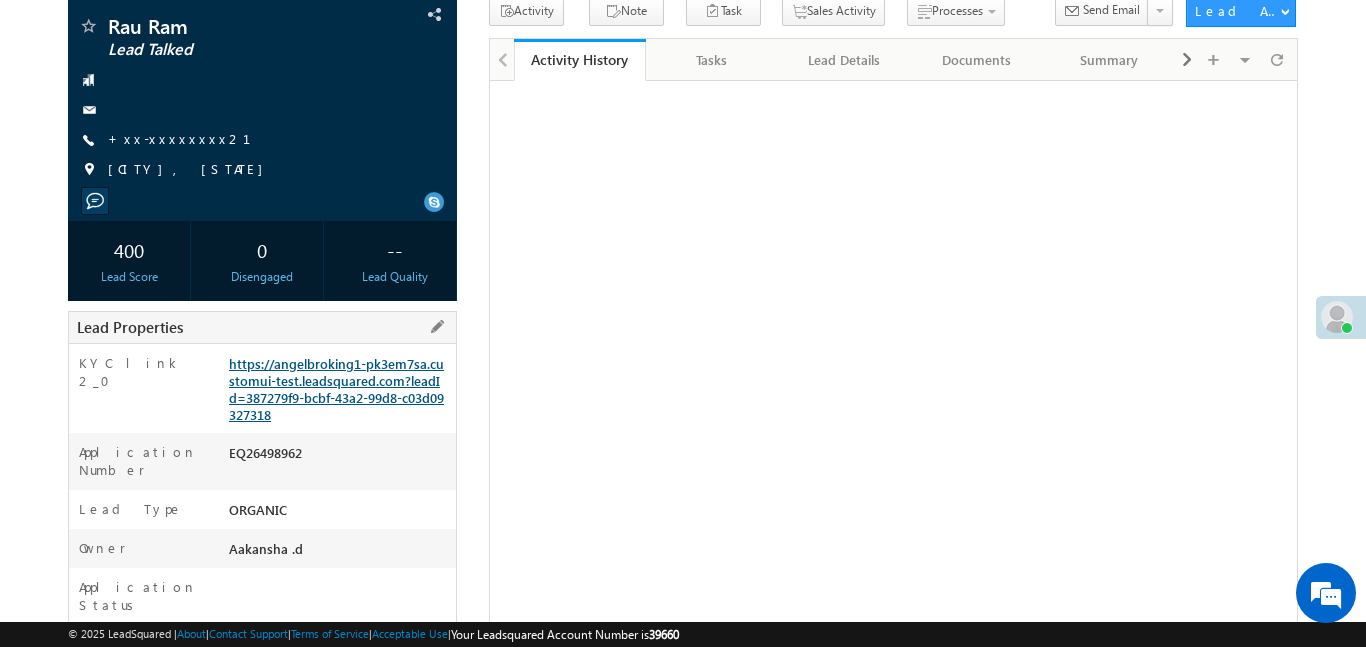 click on "https://angelbroking1-pk3em7sa.customui-test.leadsquared.com?leadId=387279f9-bcbf-43a2-99d8-c03d09327318" at bounding box center (336, 389) 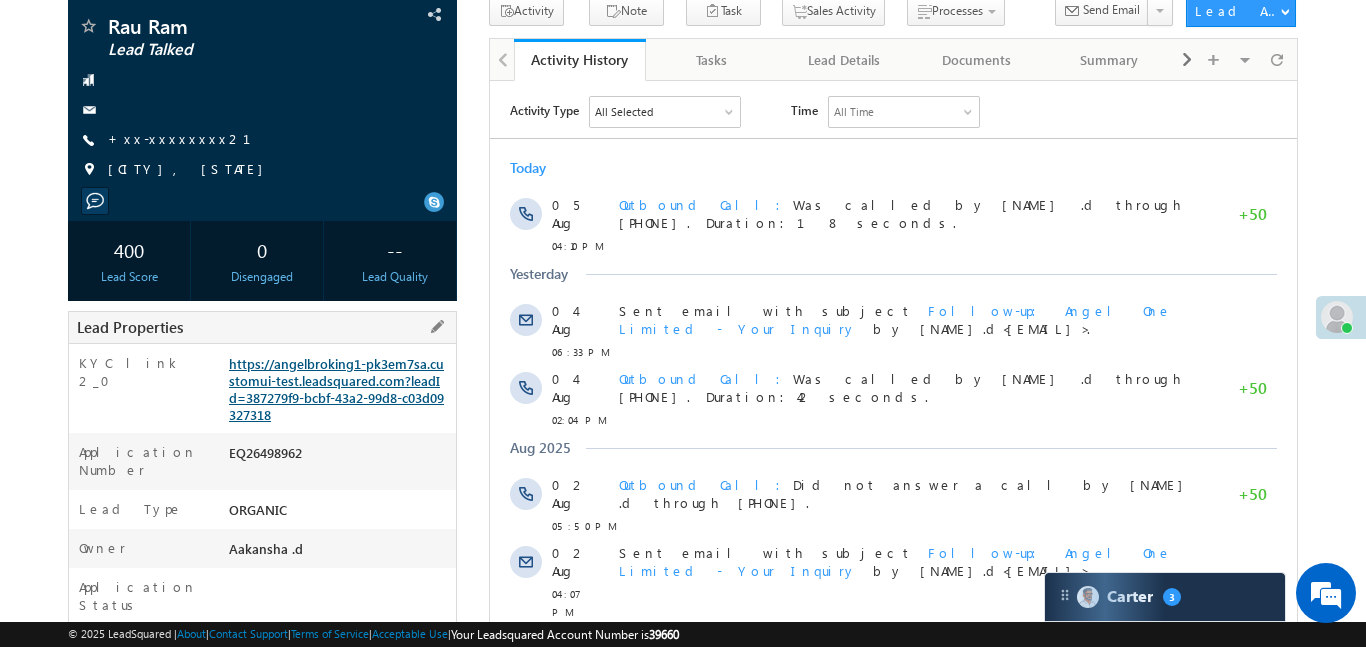 scroll, scrollTop: 0, scrollLeft: 0, axis: both 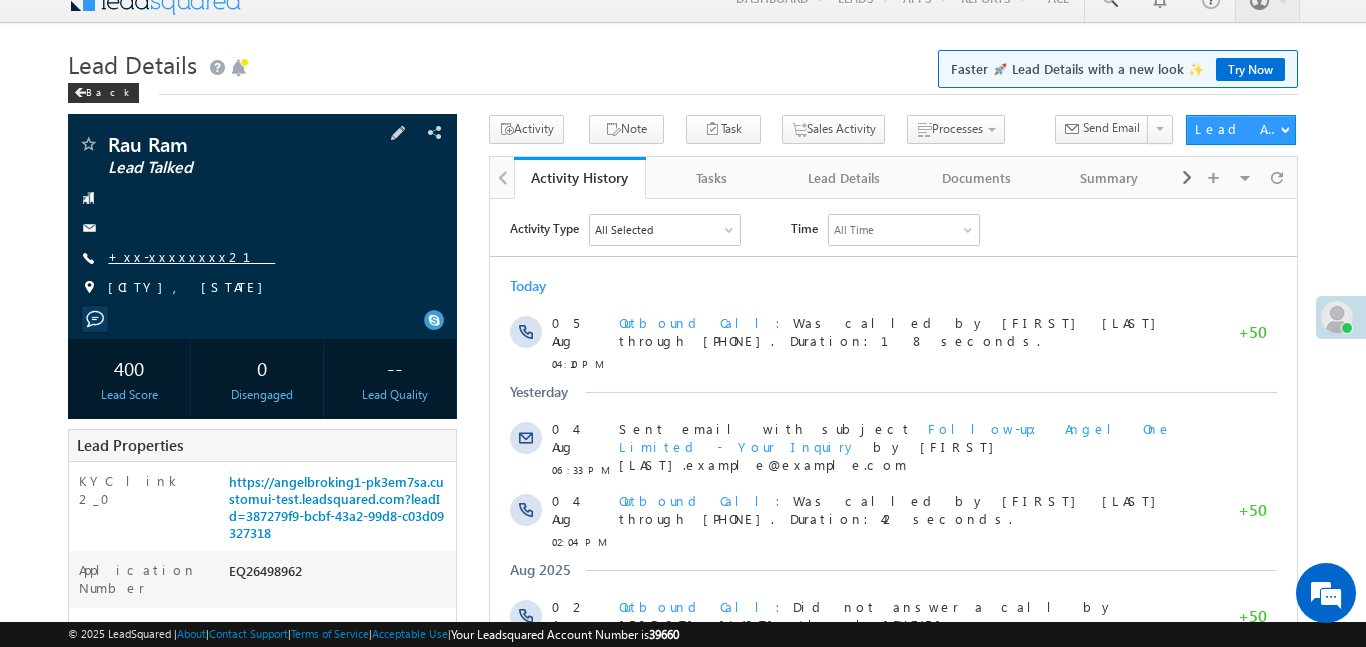 click on "+xx-xxxxxxxx21" at bounding box center (191, 256) 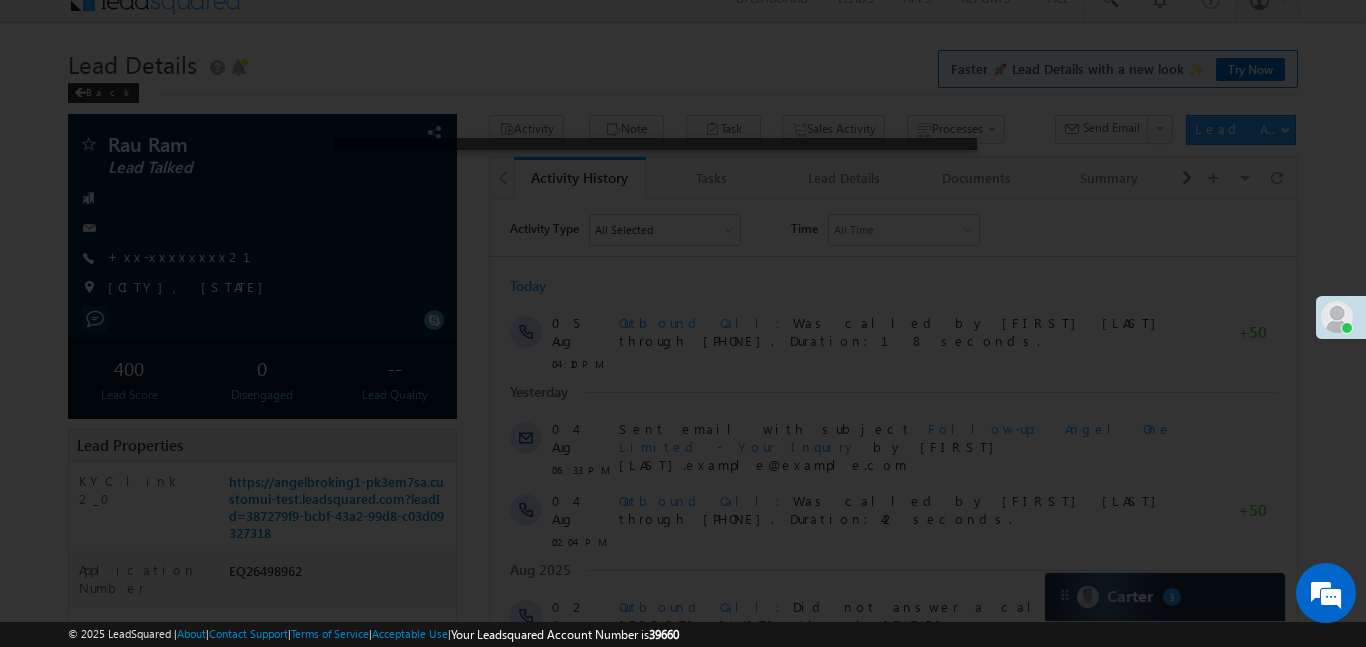 scroll, scrollTop: 0, scrollLeft: 0, axis: both 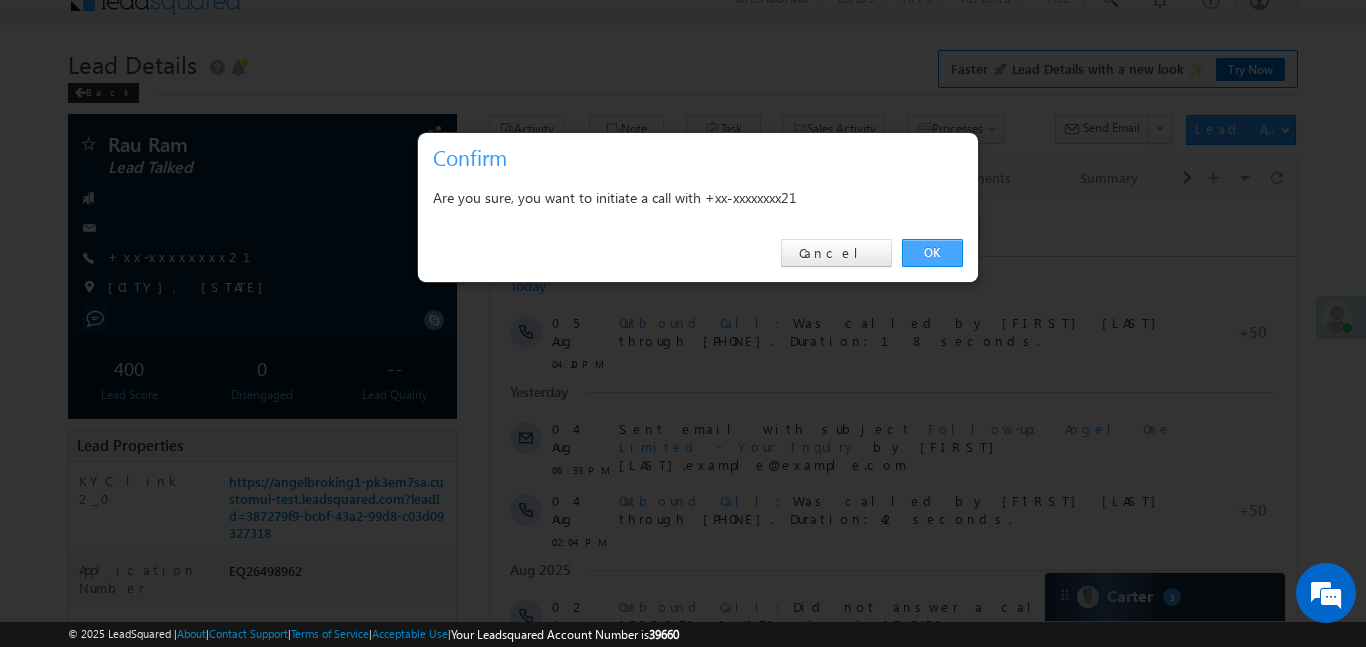 click on "OK" at bounding box center [932, 253] 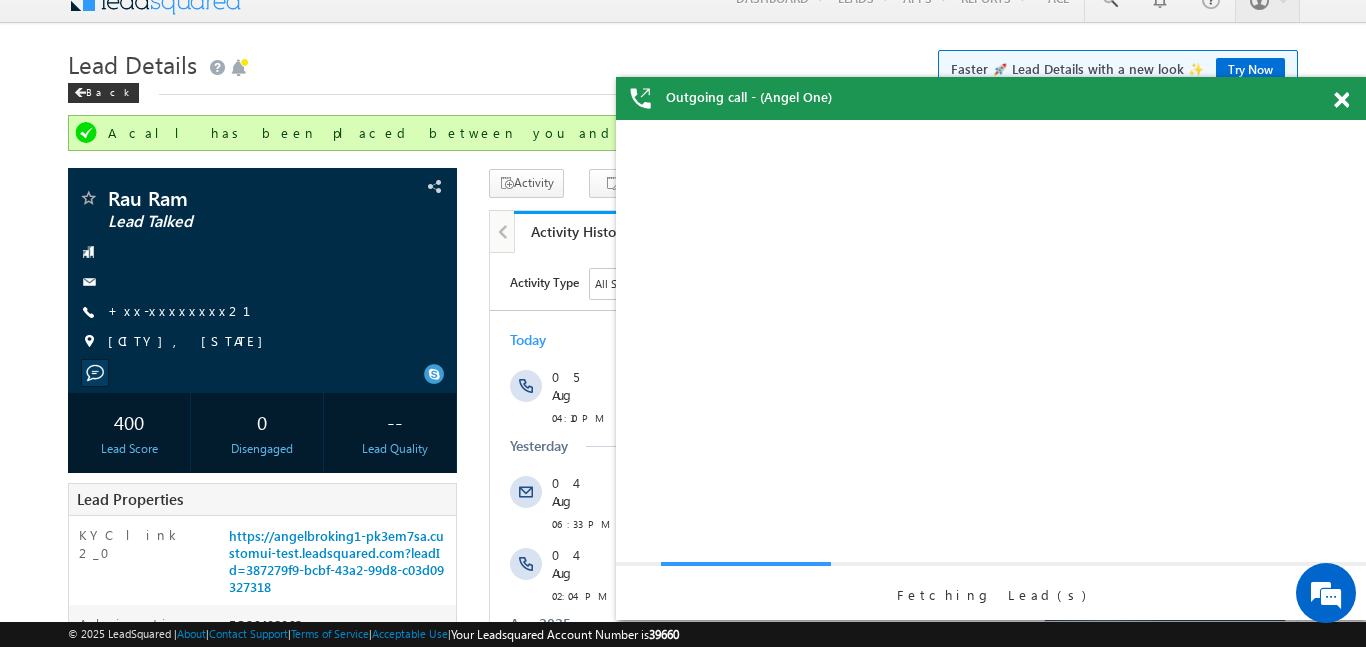 scroll, scrollTop: 0, scrollLeft: 0, axis: both 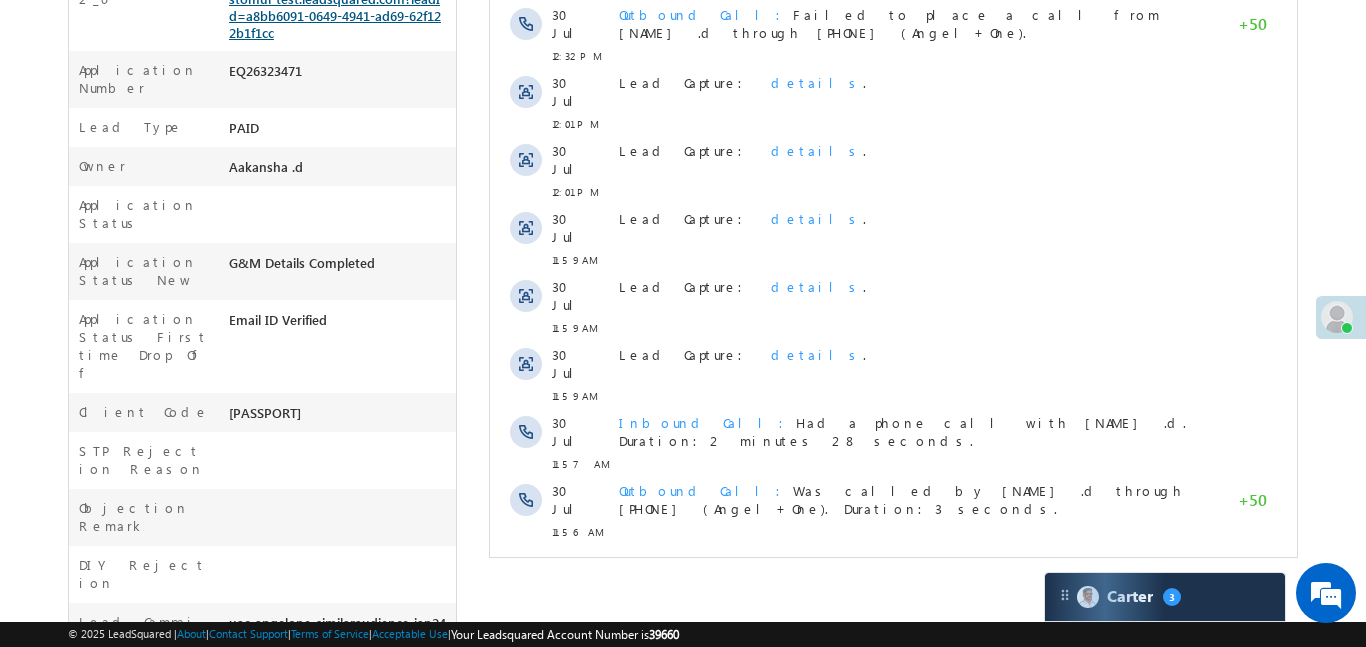 click on "https://angelbroking1-pk3em7sa.customui-test.leadsquared.com?leadId=a8bb6091-0649-4941-ad69-62f122b1f1cc" at bounding box center (340, 11) 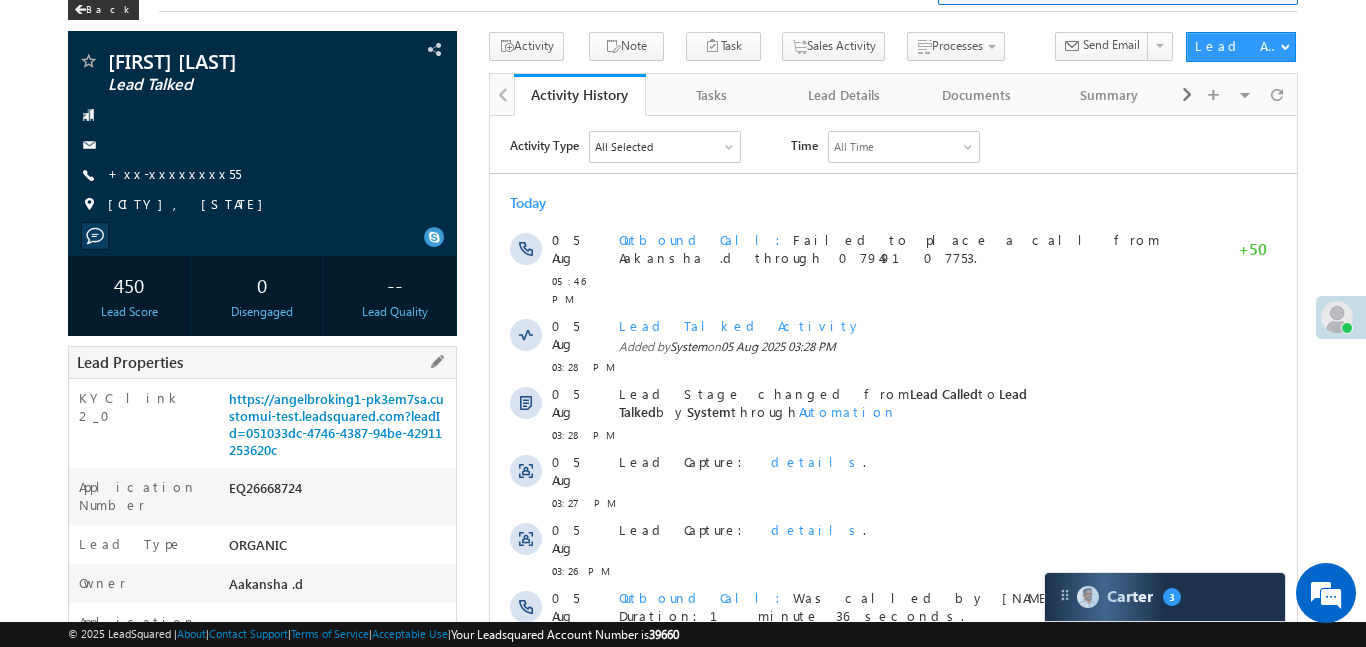 scroll, scrollTop: 264, scrollLeft: 0, axis: vertical 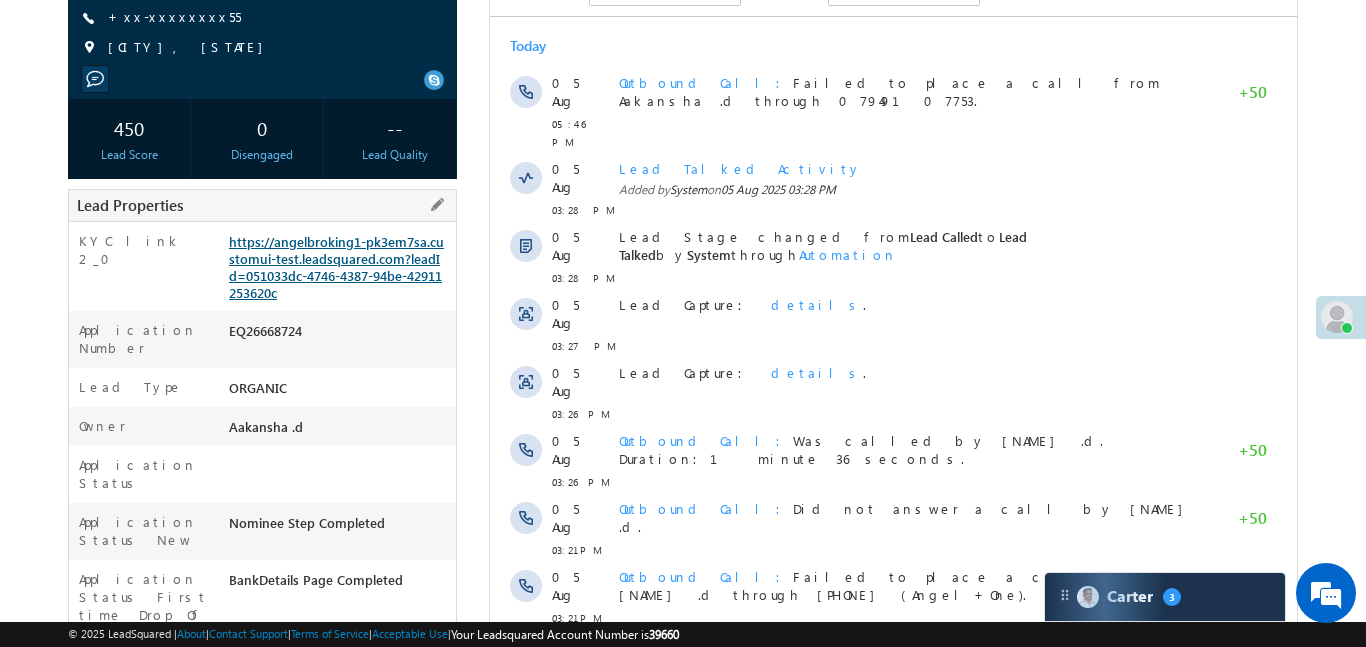 click on "https://angelbroking1-pk3em7sa.customui-test.leadsquared.com?leadId=051033dc-4746-4387-94be-42911253620c" at bounding box center [336, 267] 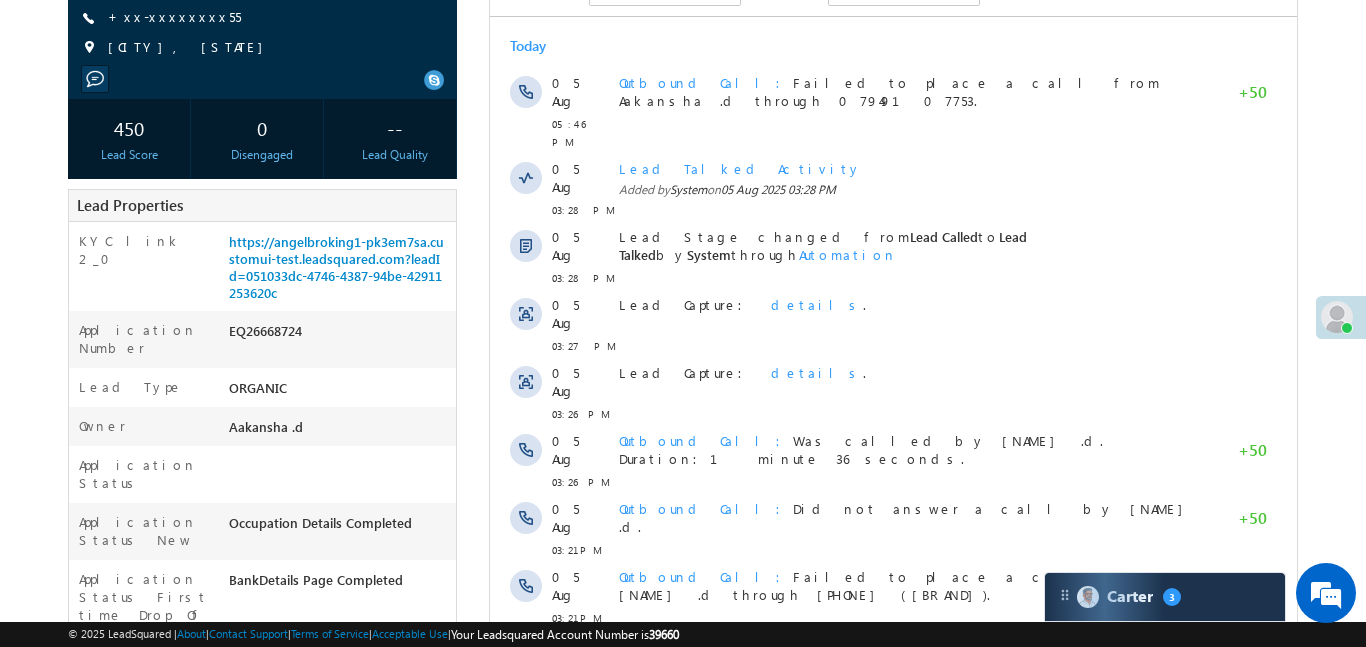 scroll, scrollTop: 0, scrollLeft: 0, axis: both 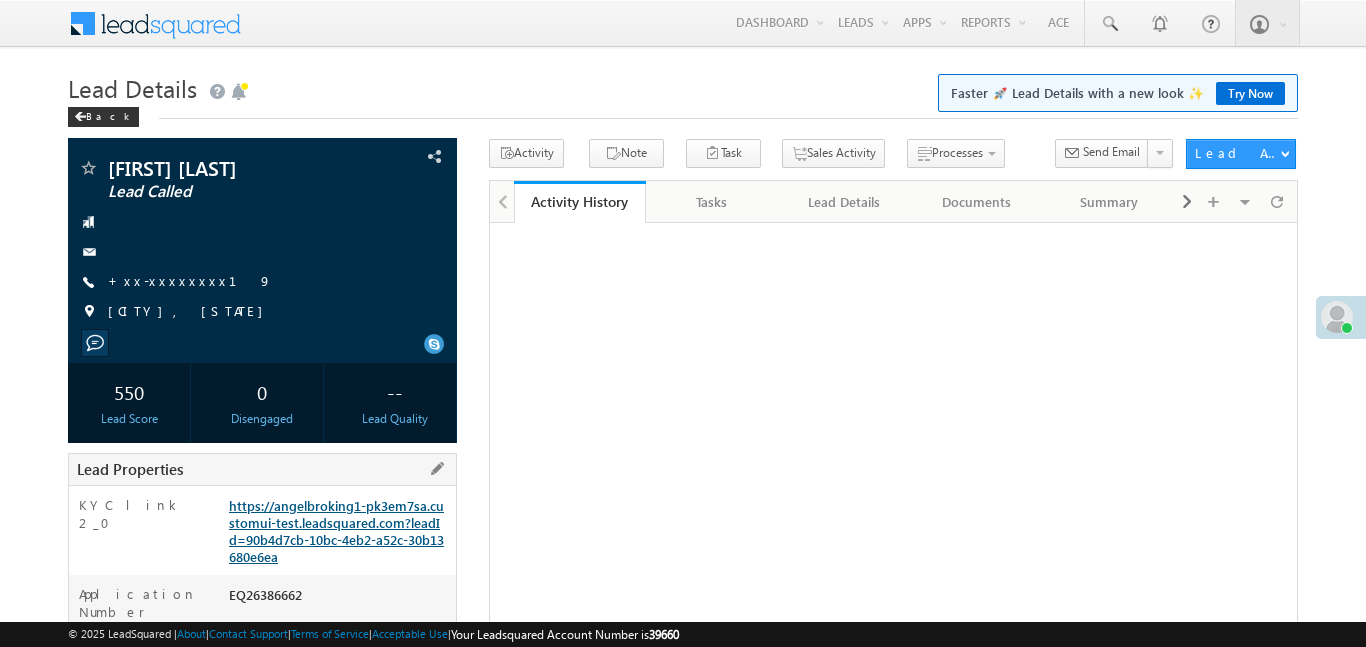 click on "https://angelbroking1-pk3em7sa.customui-test.leadsquared.com?leadId=90b4d7cb-10bc-4eb2-a52c-30b13680e6ea" at bounding box center (336, 531) 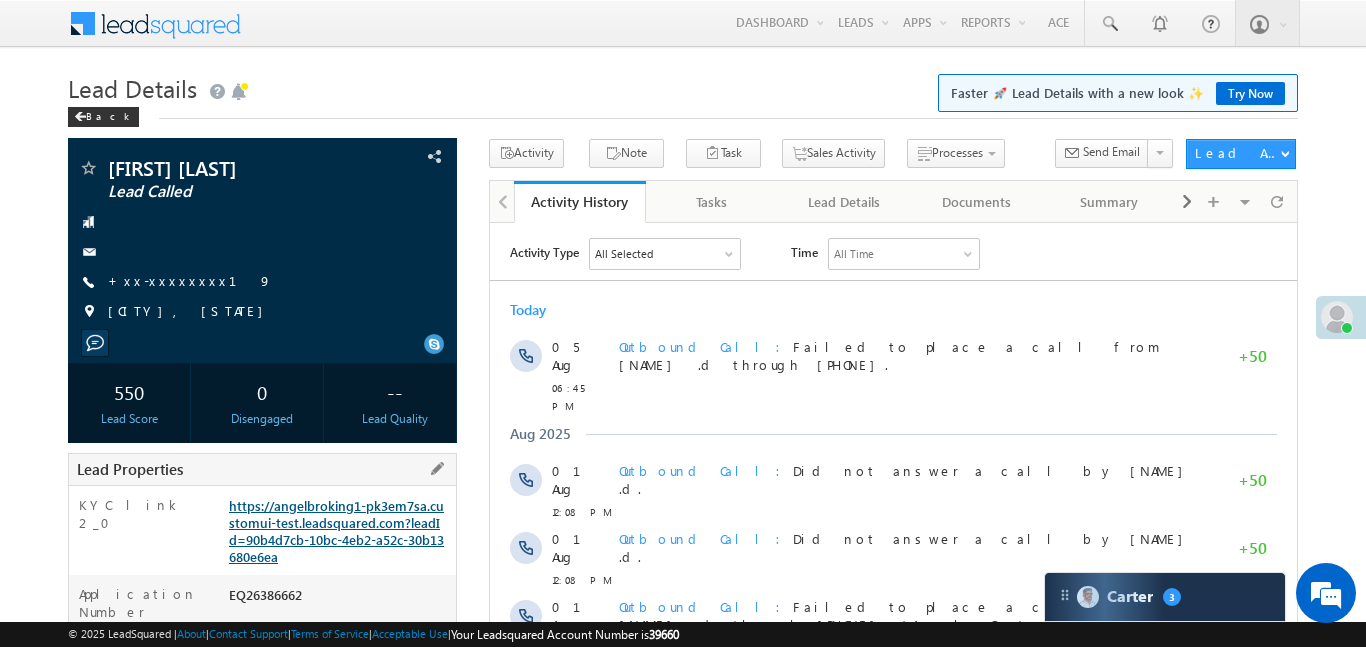 scroll, scrollTop: 0, scrollLeft: 0, axis: both 